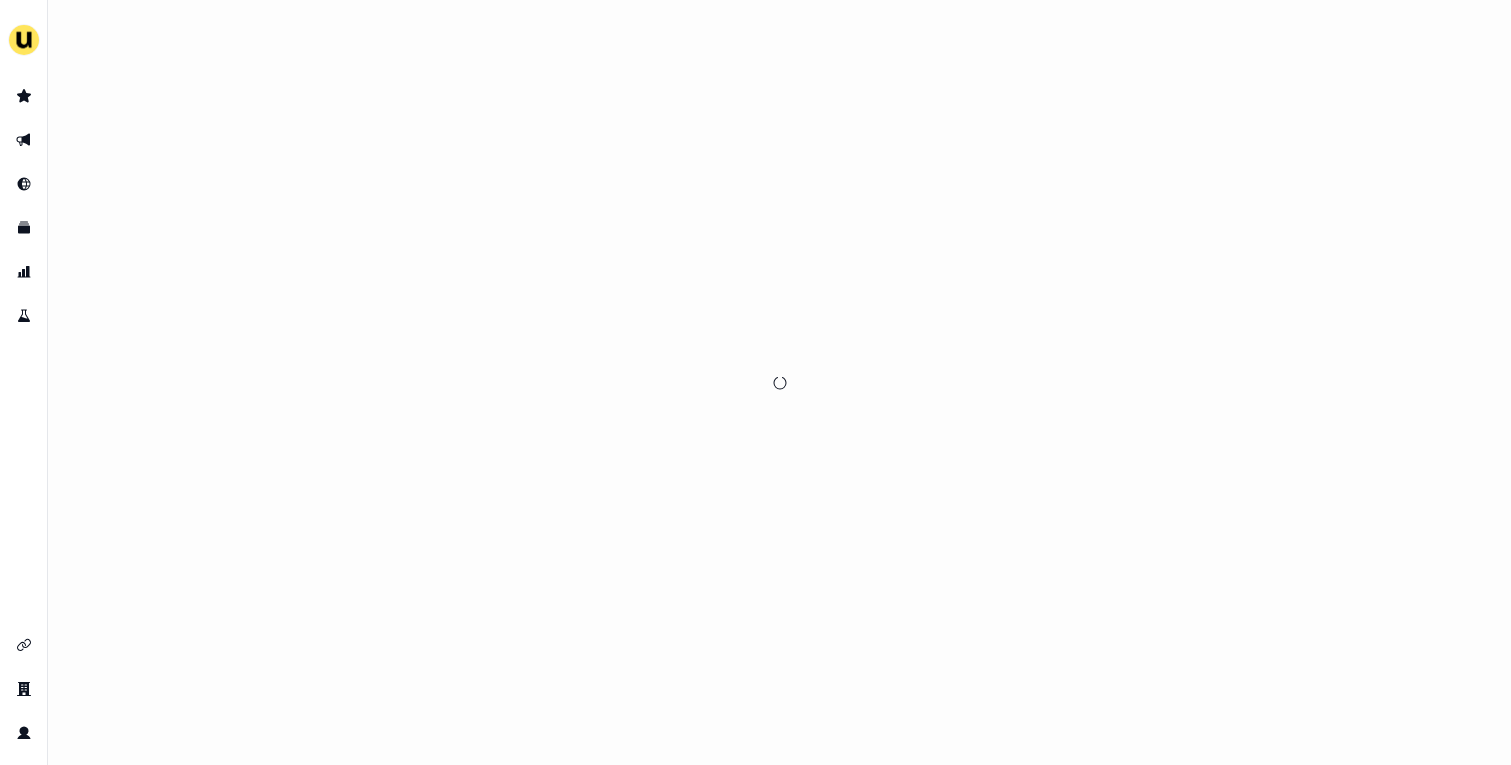 scroll, scrollTop: 0, scrollLeft: 0, axis: both 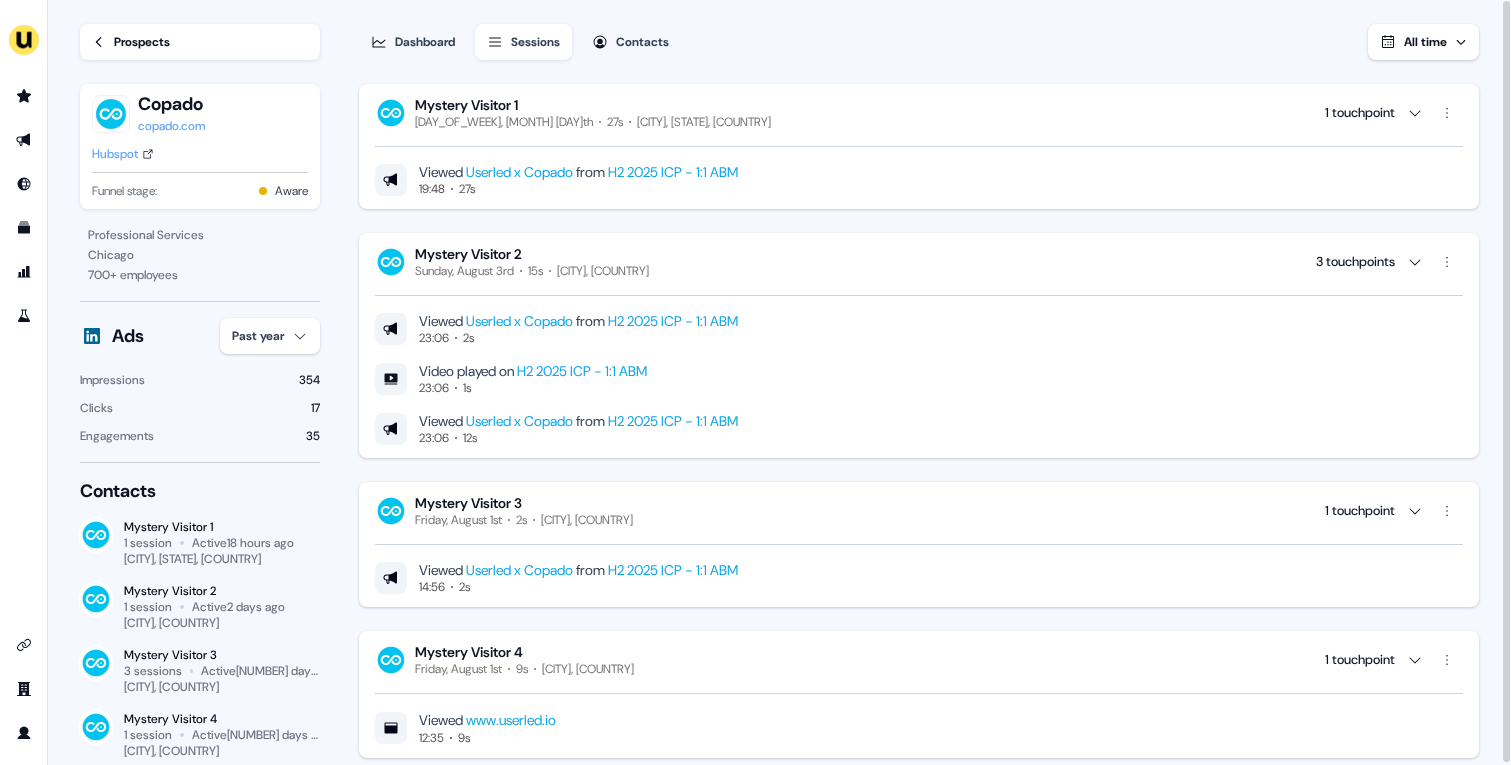 click on "Prospects" at bounding box center [200, 42] 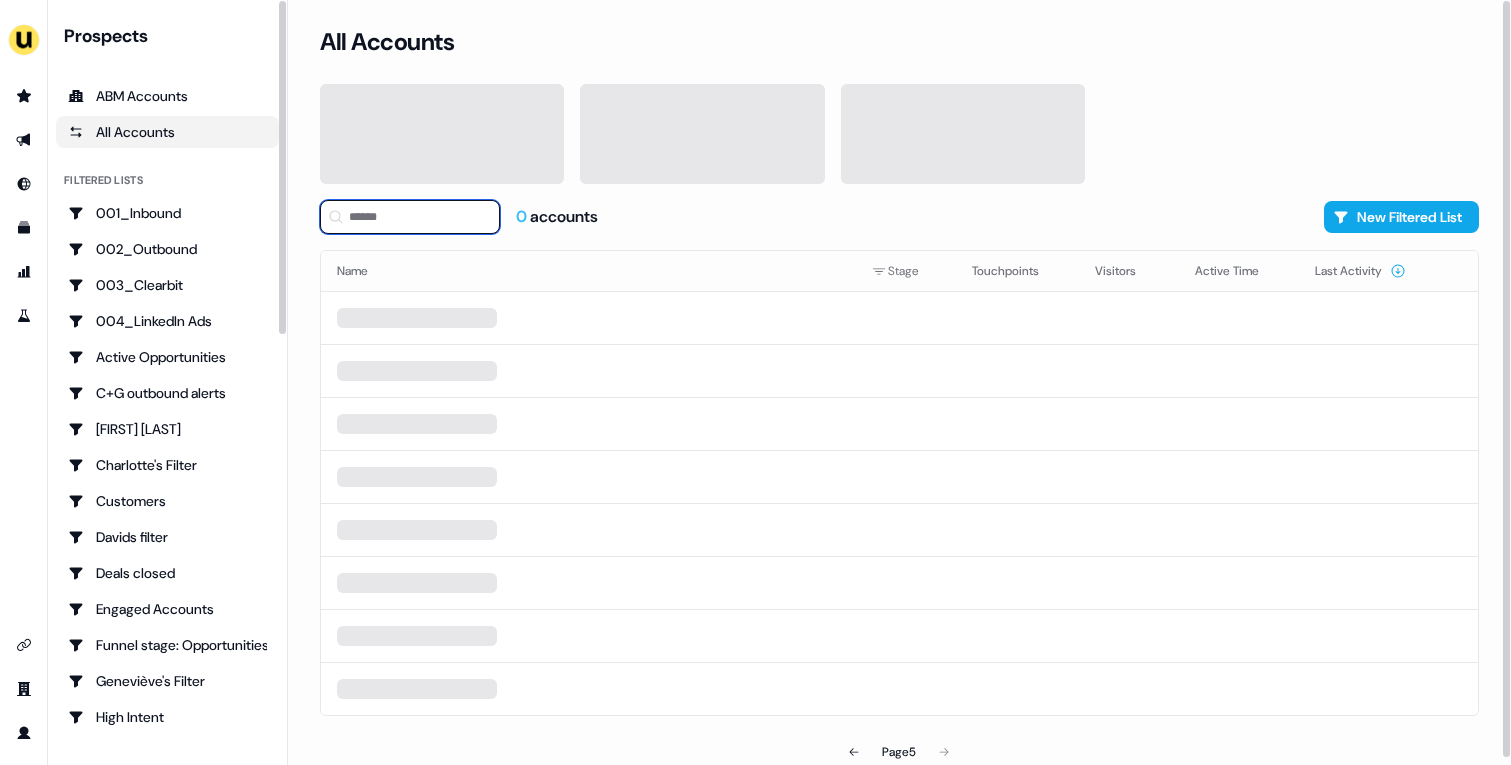 click at bounding box center (410, 217) 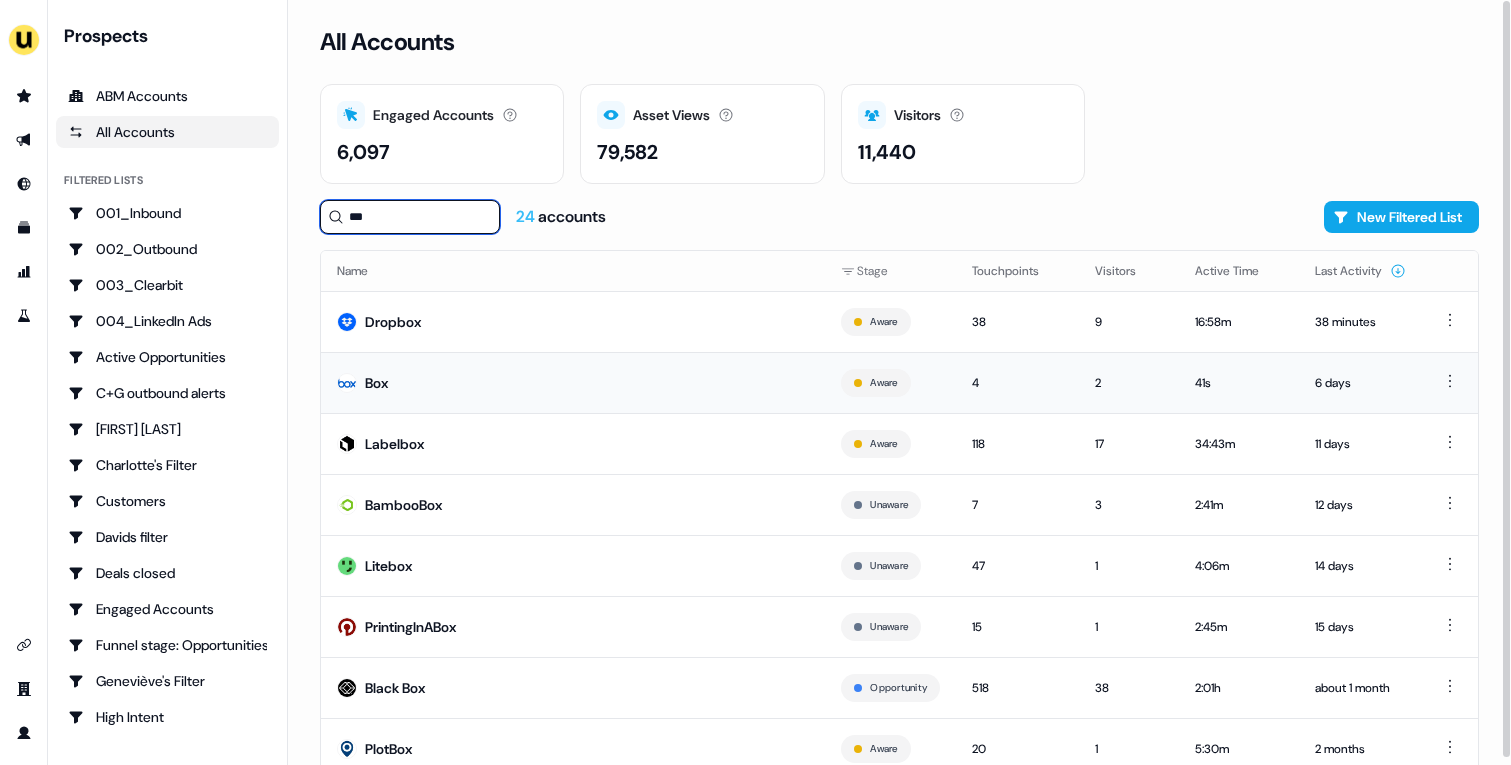 scroll, scrollTop: 70, scrollLeft: 0, axis: vertical 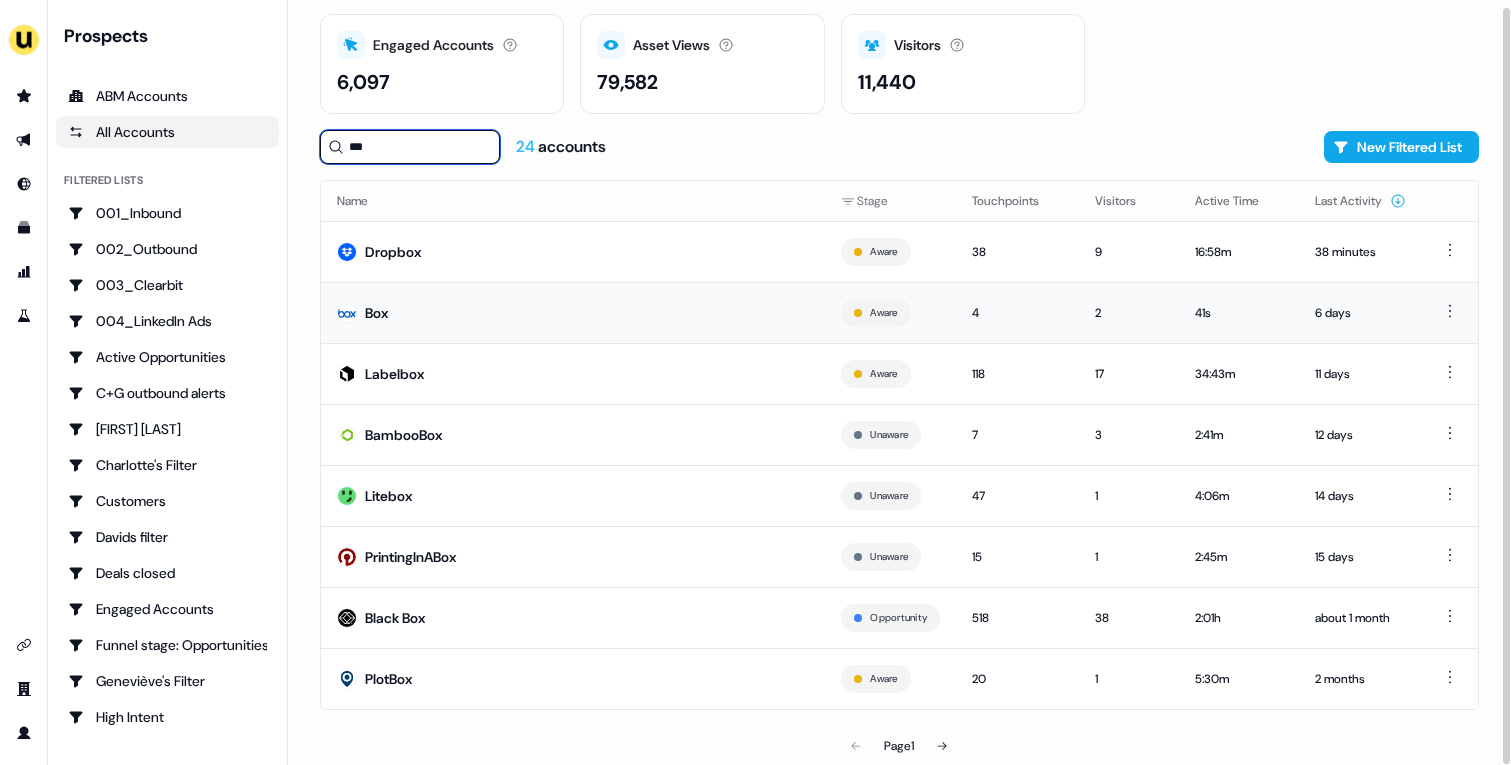 type on "***" 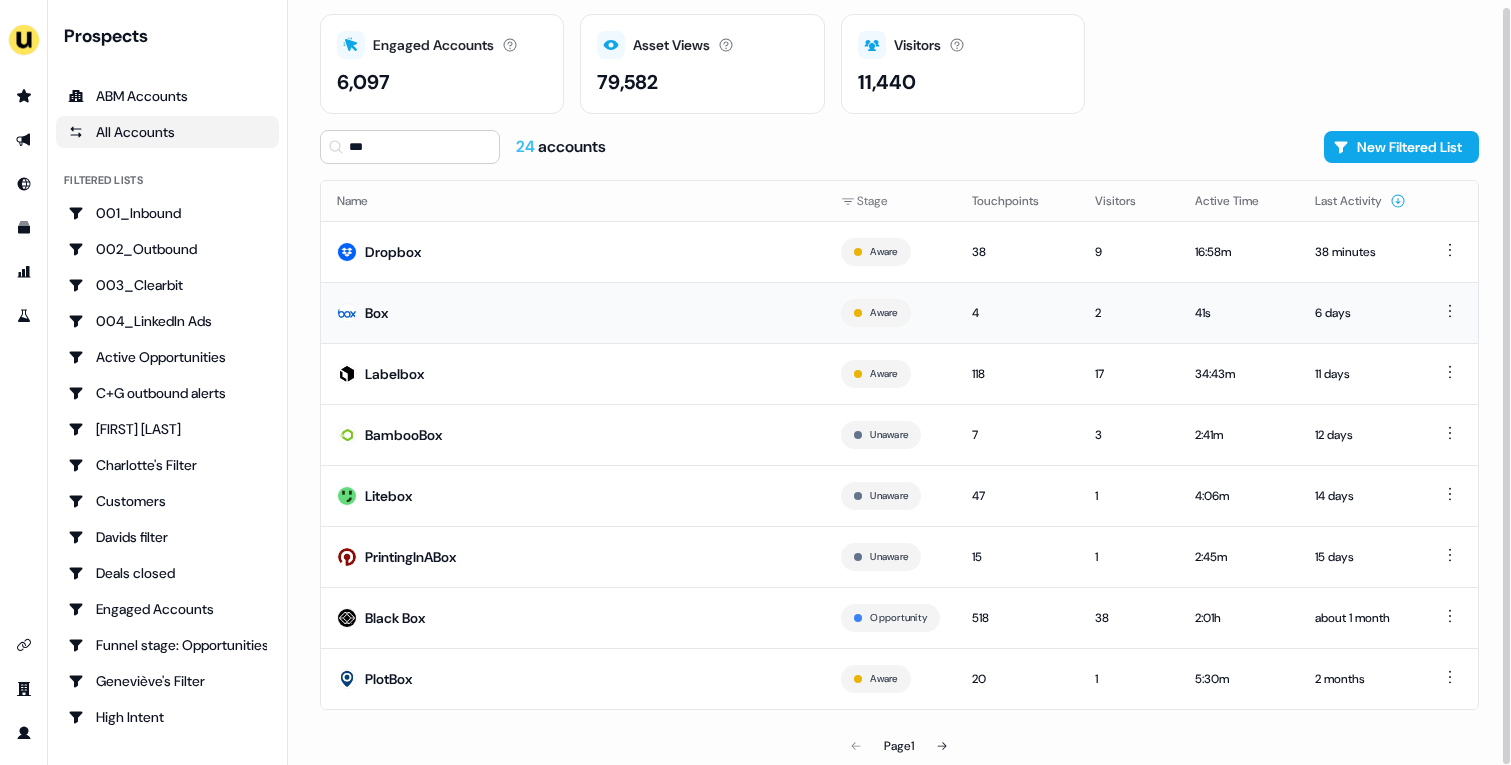 click on "Box" at bounding box center [573, 312] 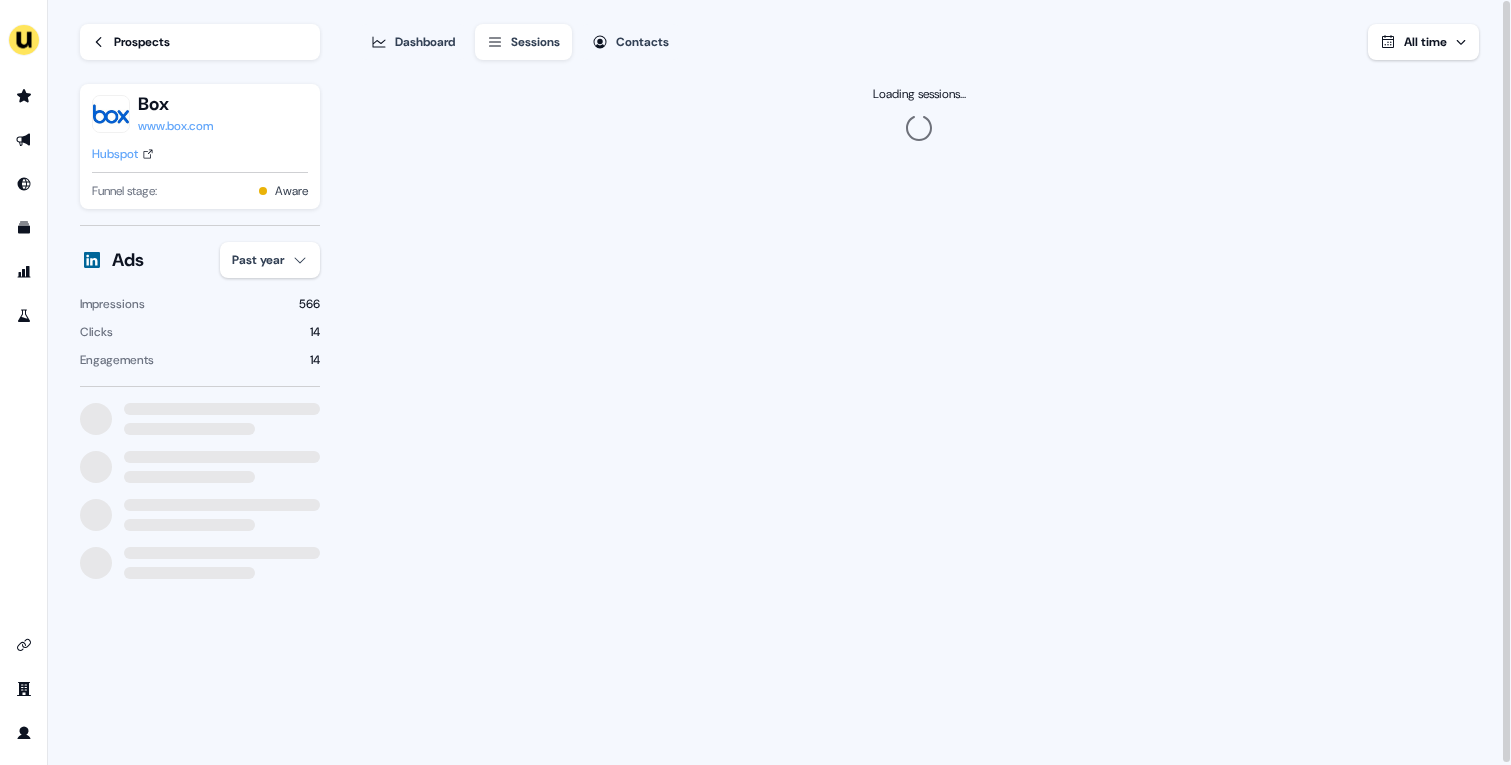 click on "For the best experience switch devices to a bigger screen. Go to Userled.io Loading... Prospects Box www.box.com Hubspot Funnel stage: Aware Ads Past year Impressions 566 Clicks 14 Engagements 14 Dashboard Sessions Contacts All time Loading sessions..." at bounding box center (755, 382) 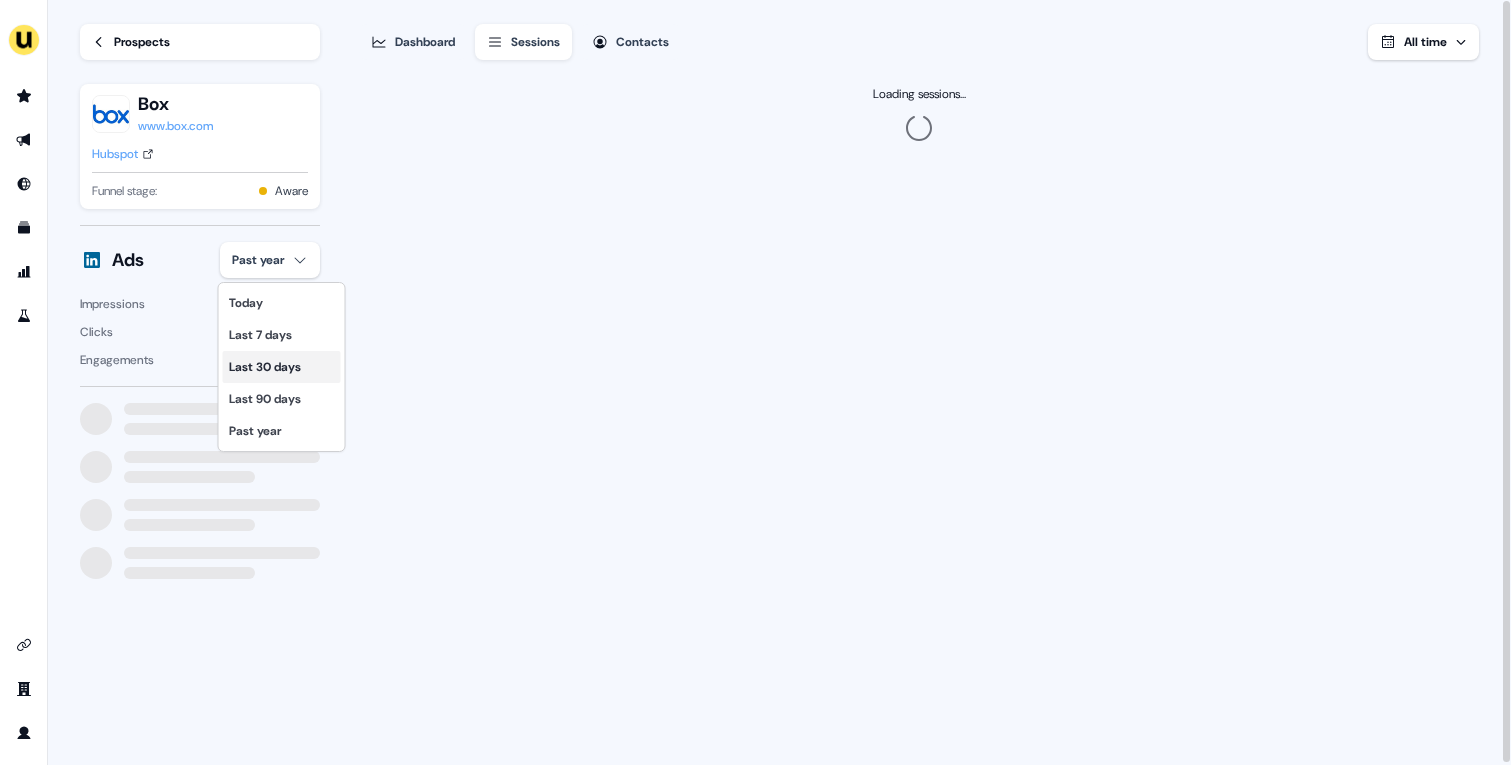 click on "Last 30 days" at bounding box center [282, 367] 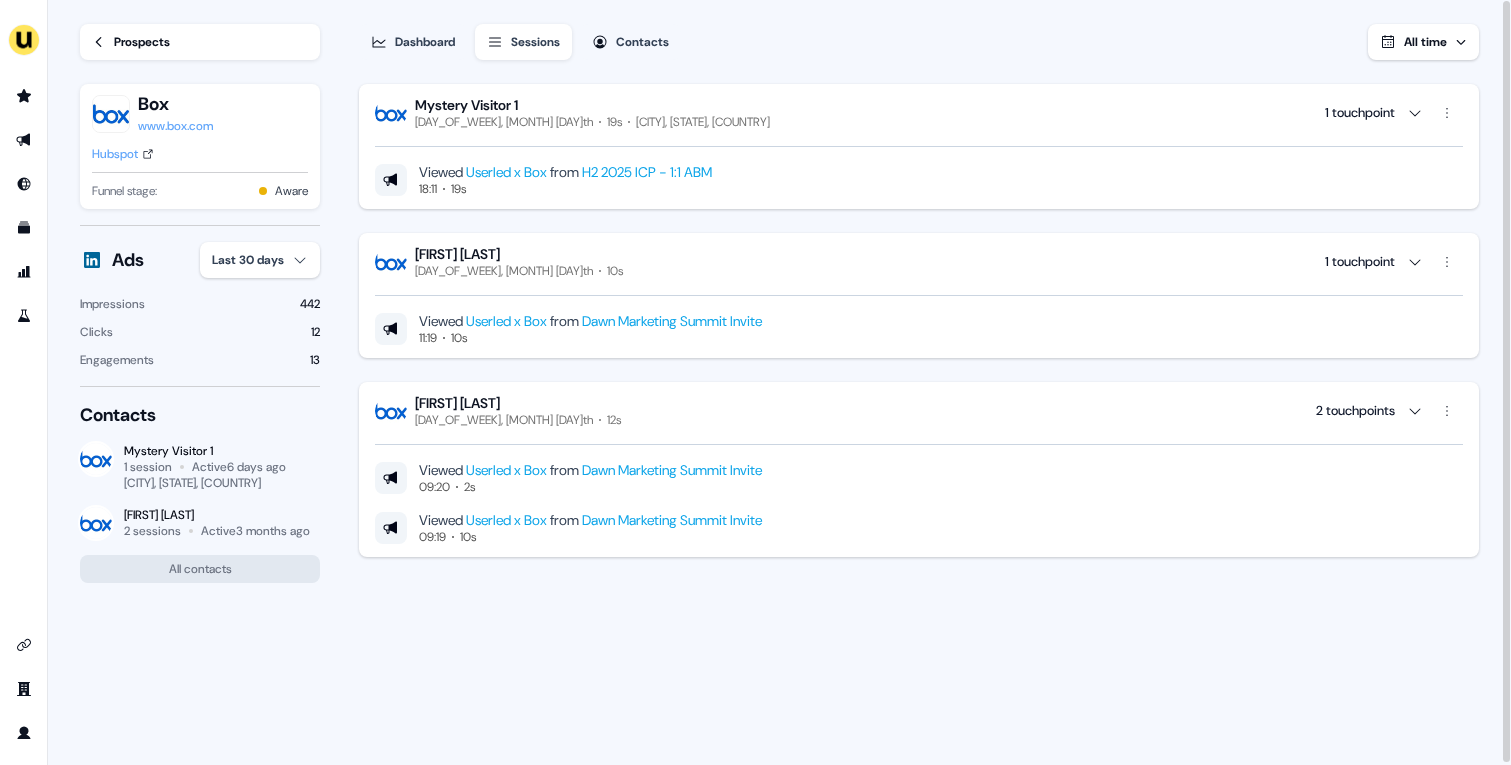 click on "Hubspot" at bounding box center (115, 154) 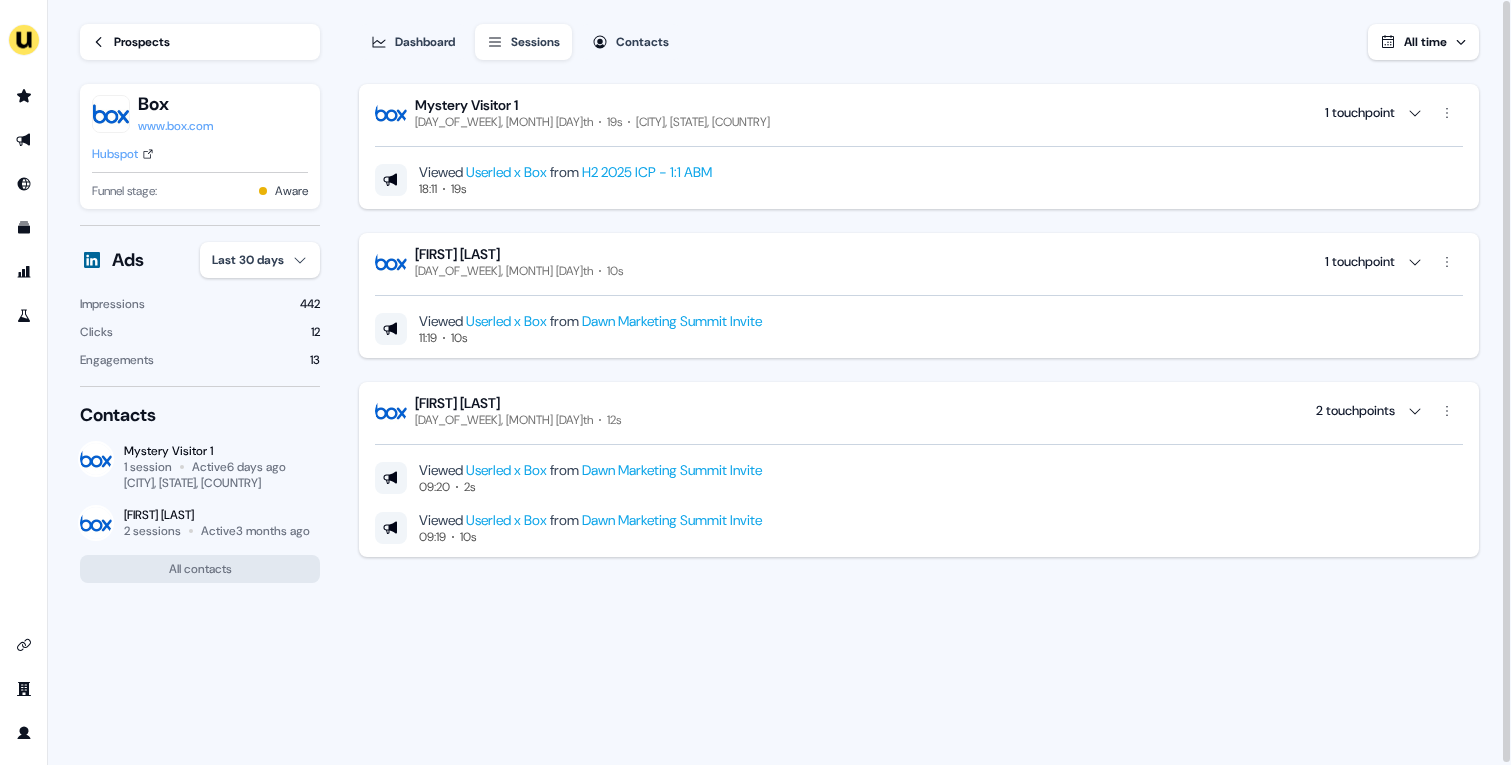 click on "Prospects" at bounding box center [200, 42] 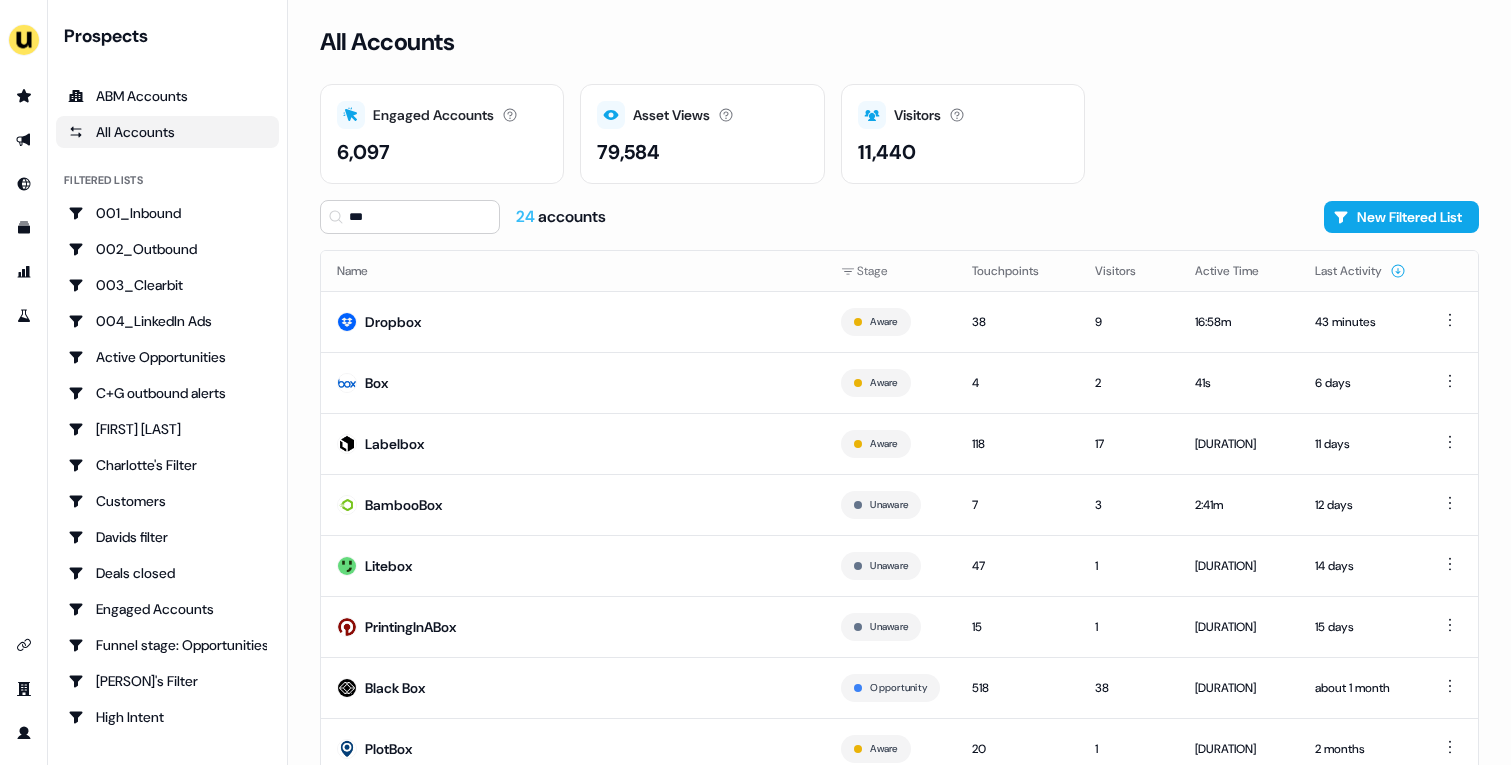 scroll, scrollTop: 0, scrollLeft: 0, axis: both 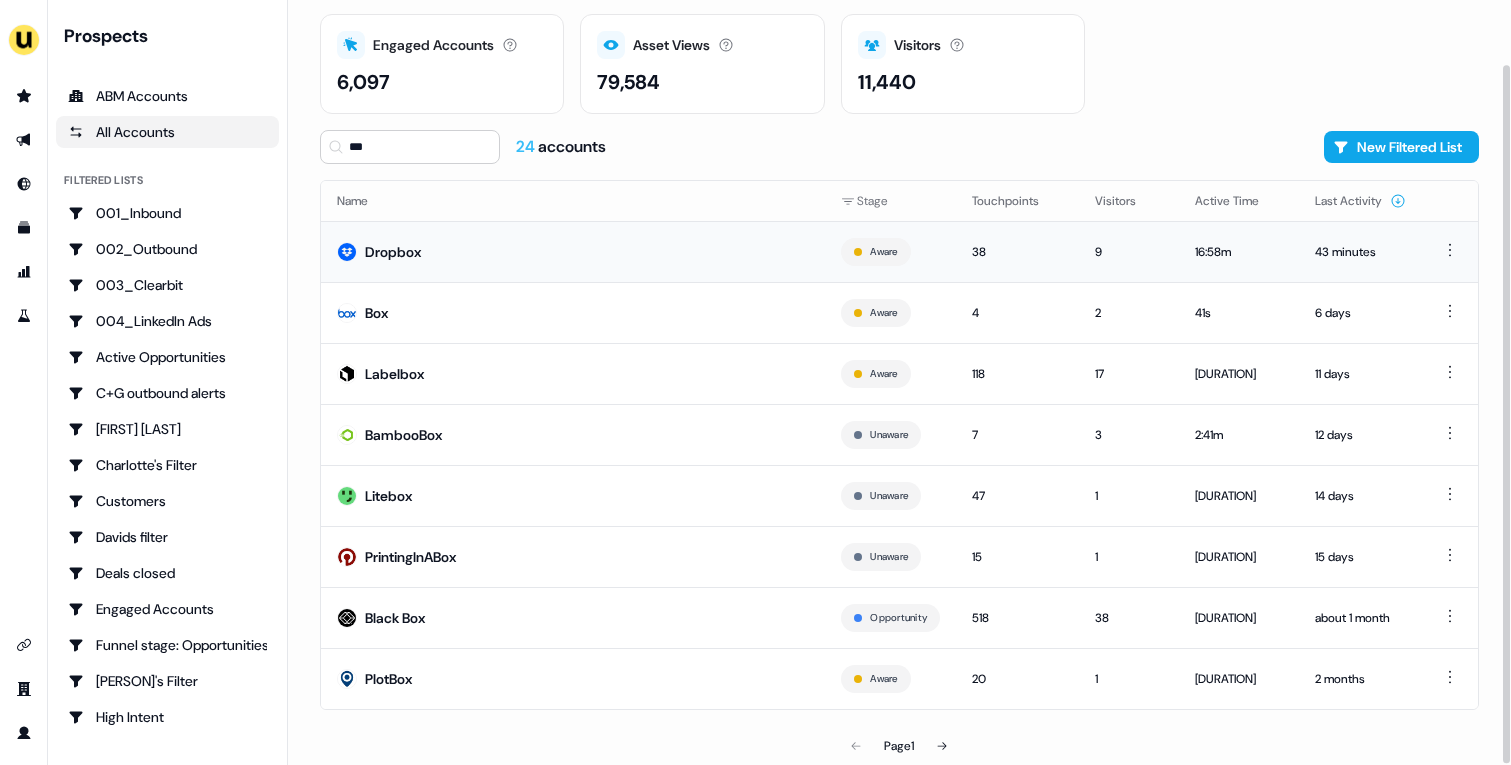 click on "Dropbox" at bounding box center (573, 251) 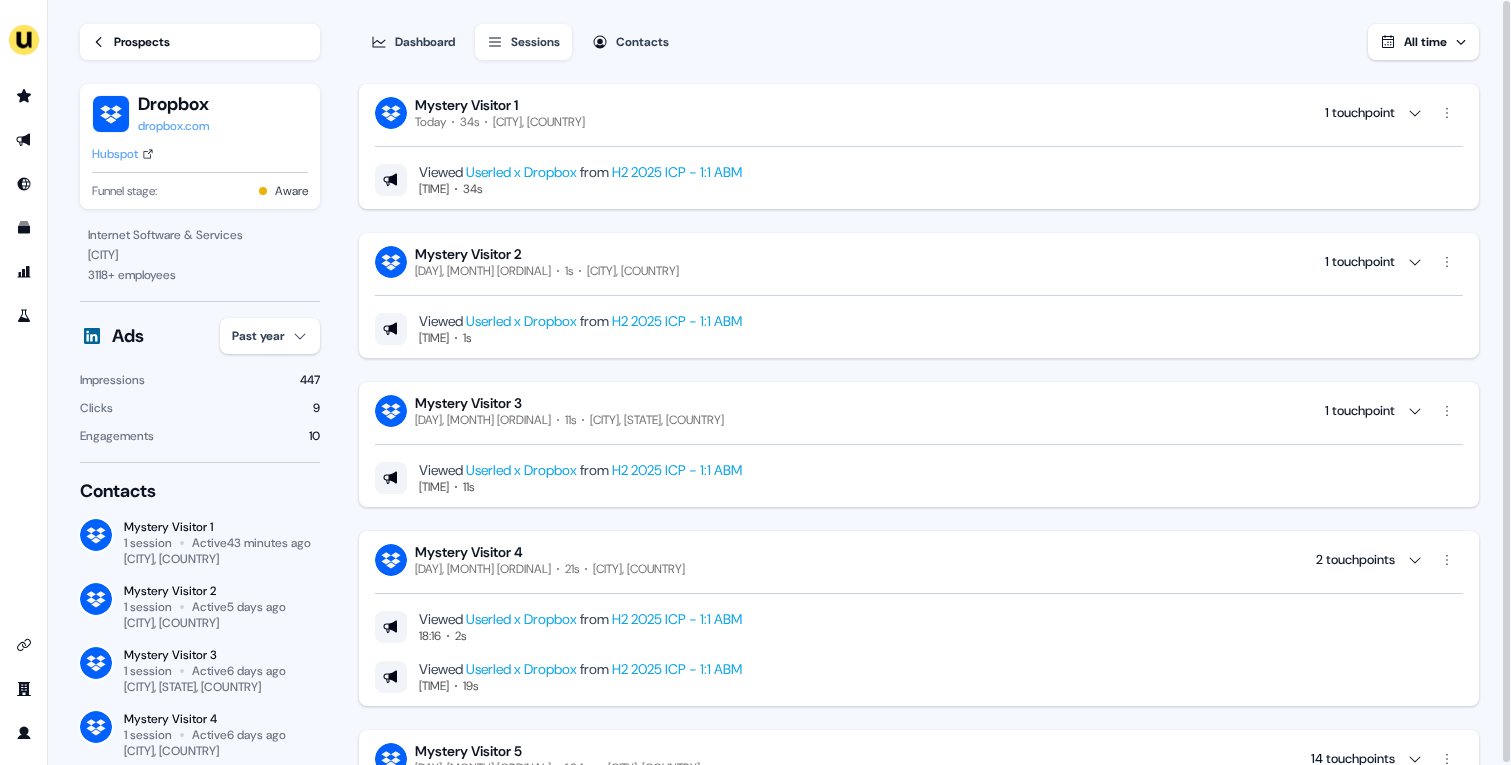 click on "Hubspot" at bounding box center (115, 154) 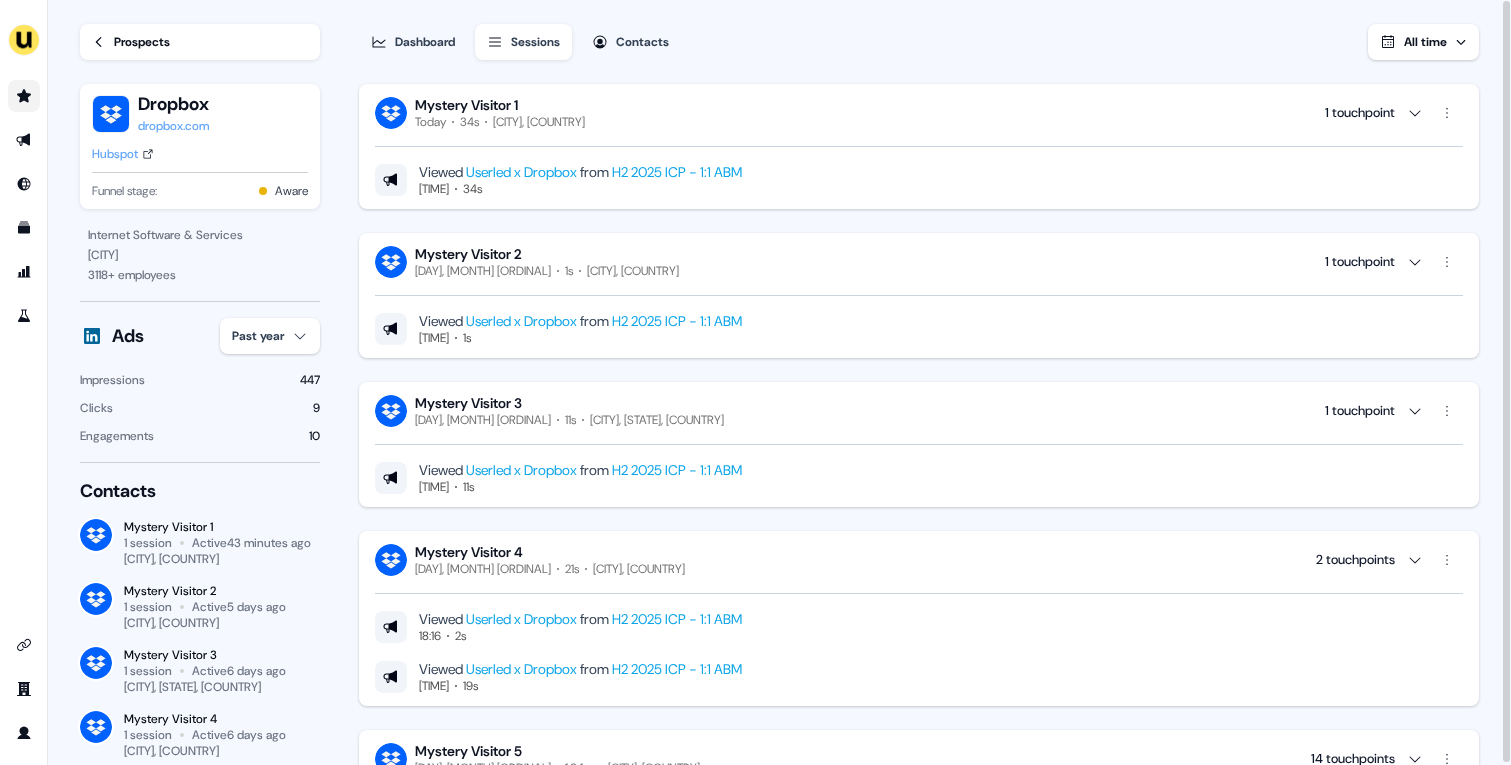 click at bounding box center [24, 96] 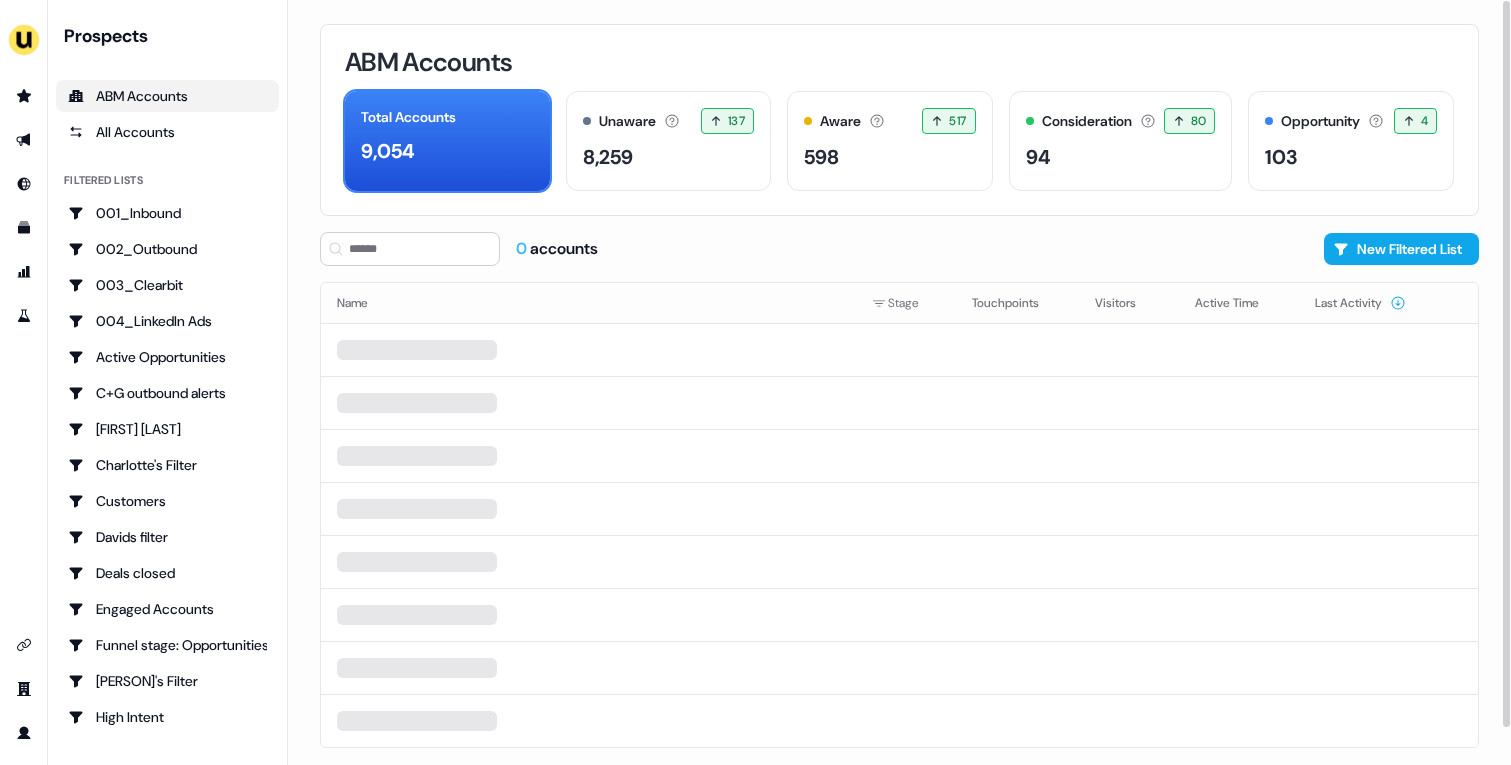 scroll, scrollTop: 0, scrollLeft: 0, axis: both 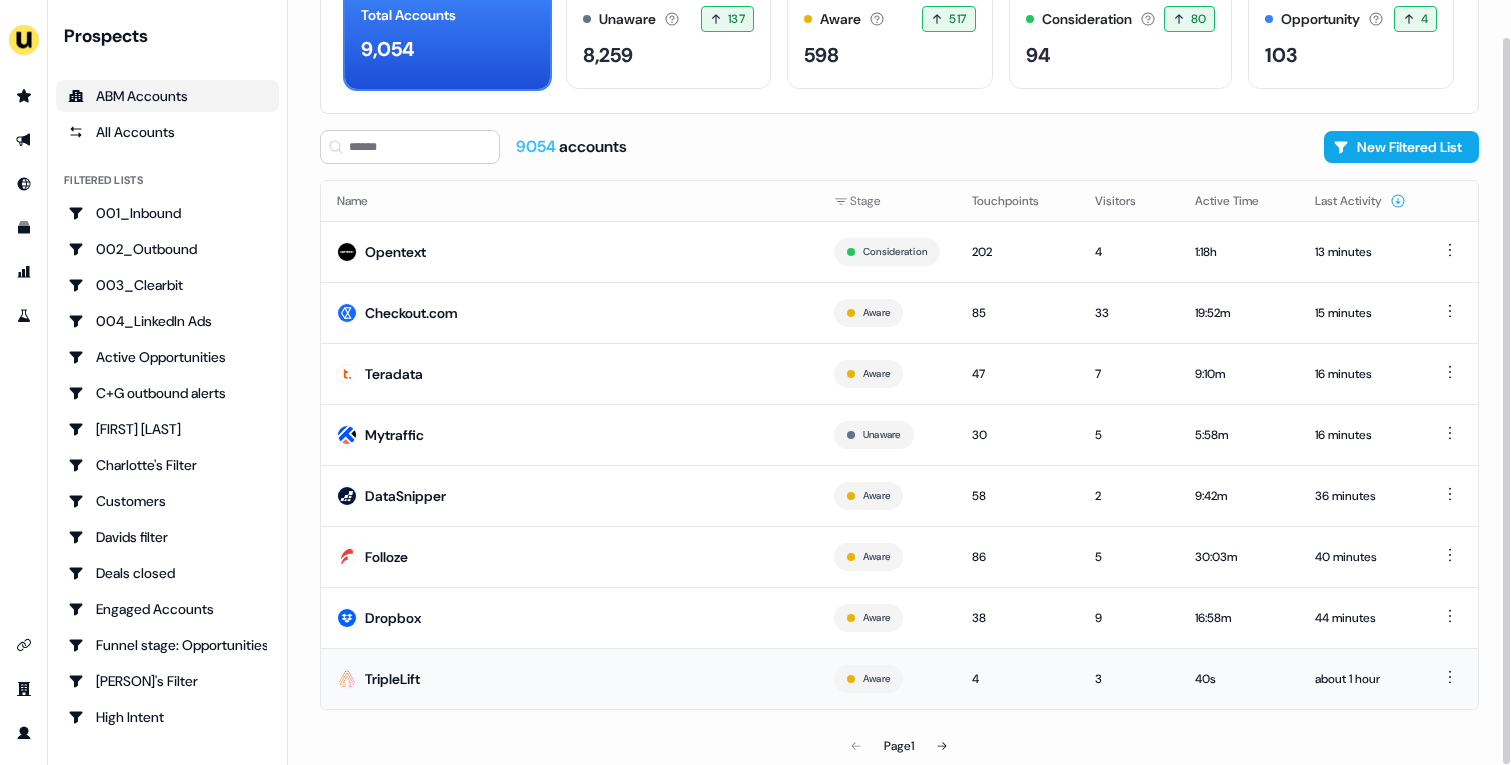 click on "TripleLift" at bounding box center (569, 678) 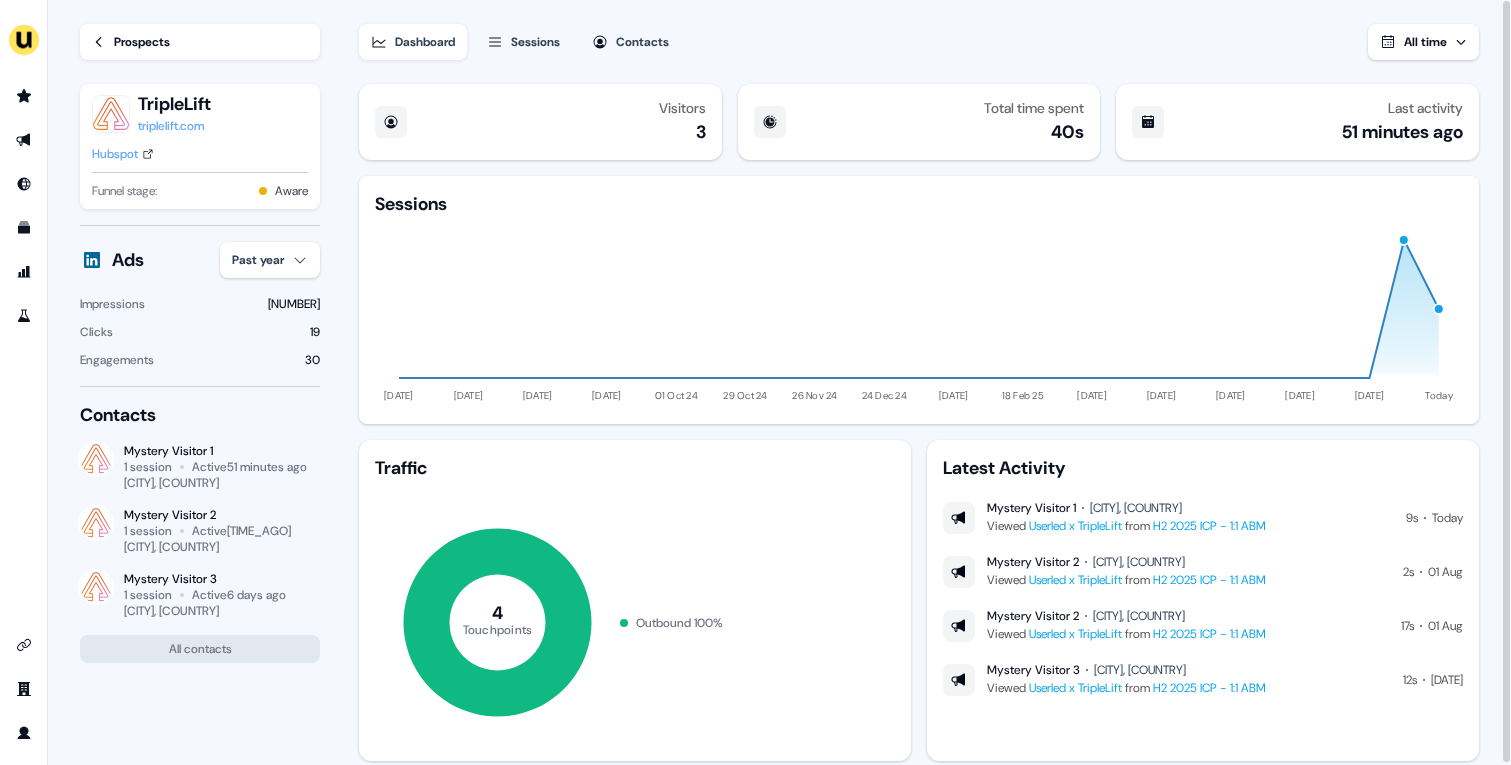 click on "Hubspot" at bounding box center [115, 154] 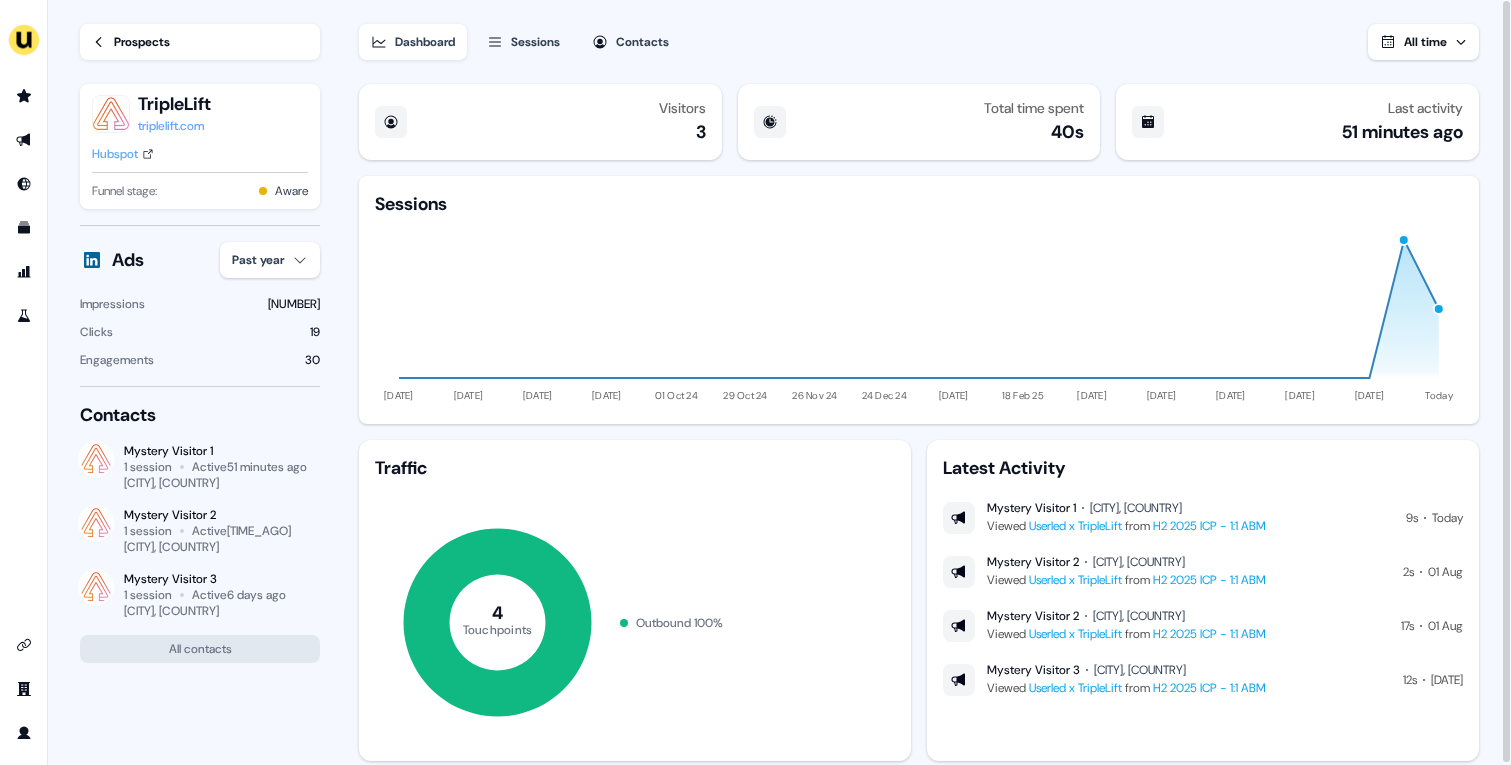 click on "Prospects" at bounding box center (200, 42) 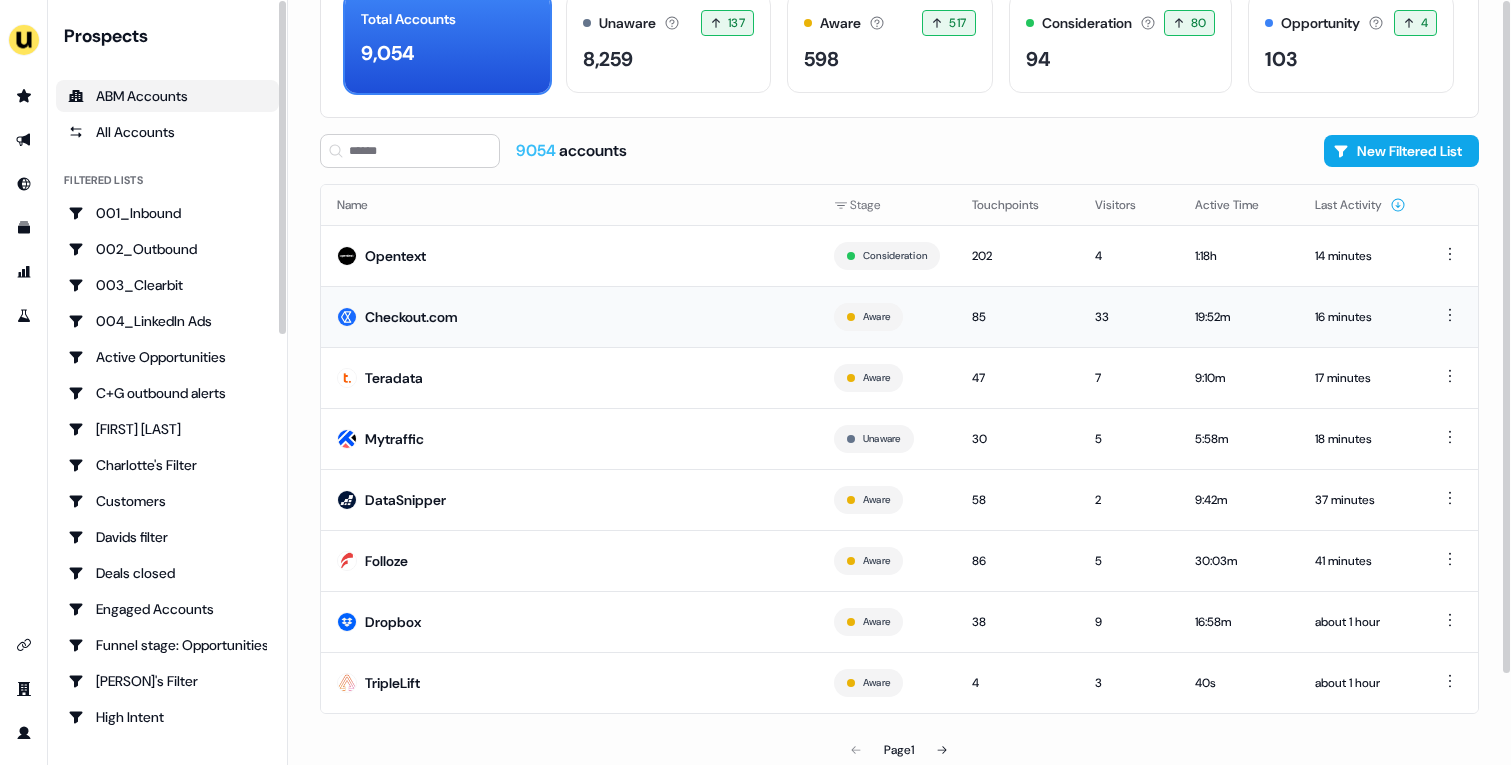 scroll, scrollTop: 102, scrollLeft: 0, axis: vertical 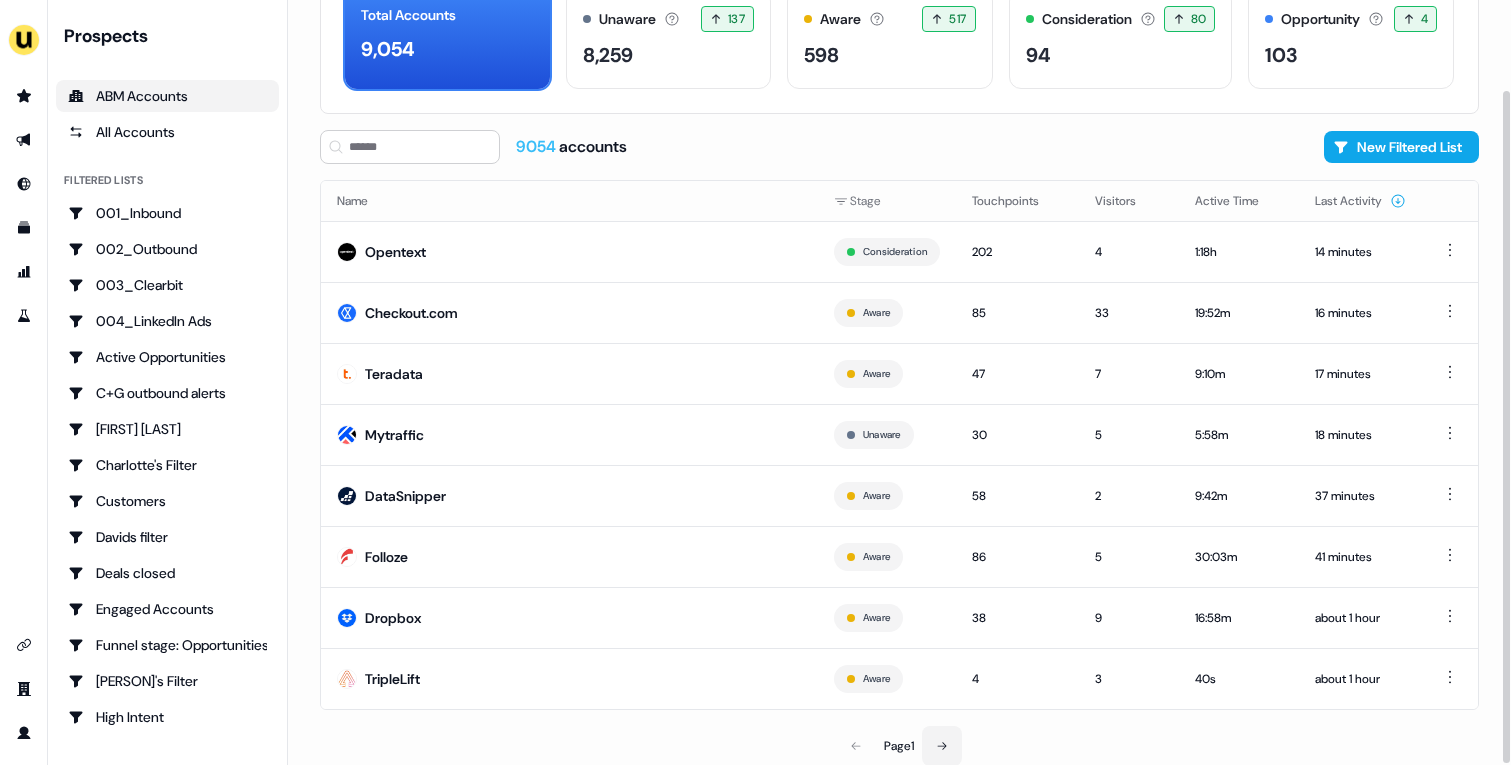 click 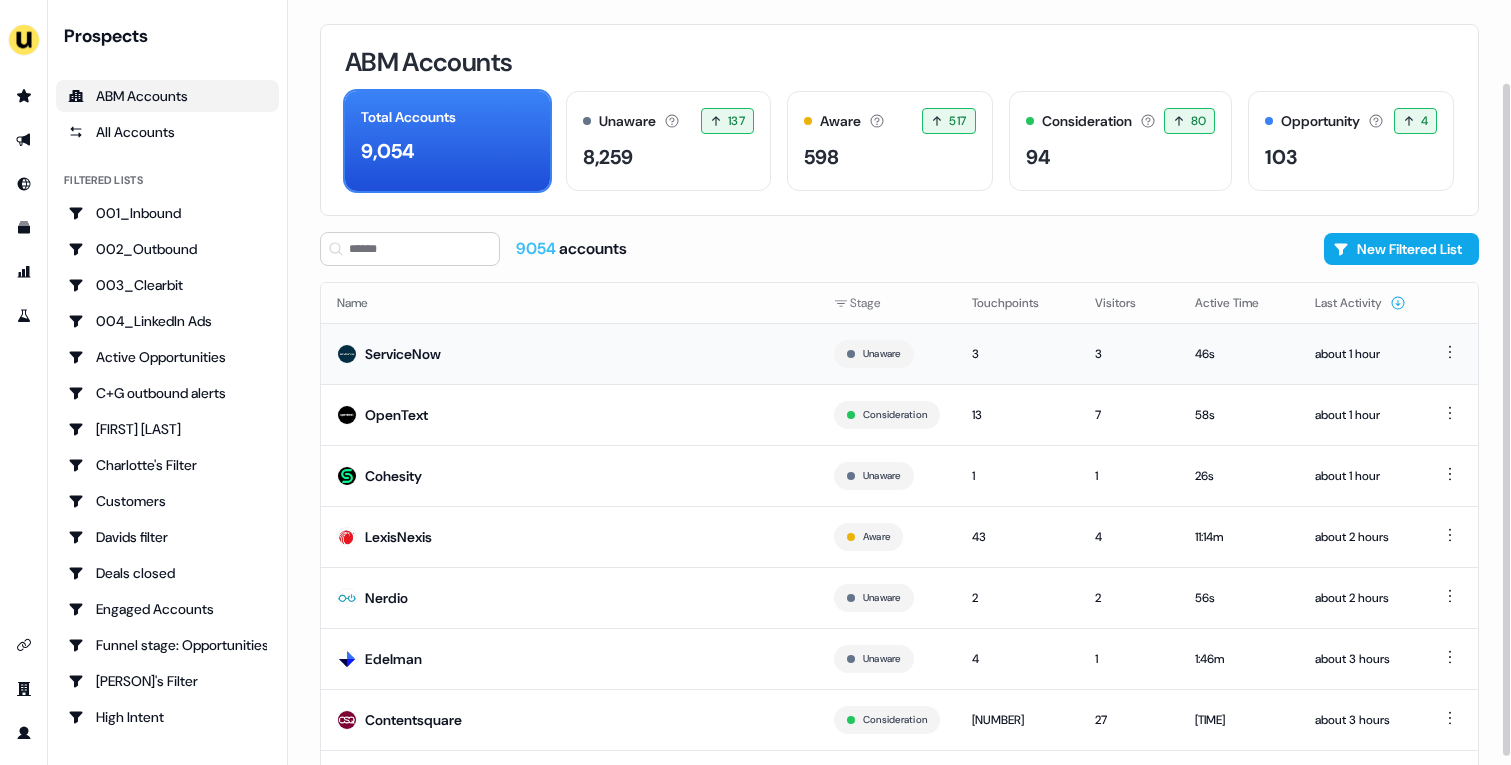 scroll, scrollTop: 102, scrollLeft: 0, axis: vertical 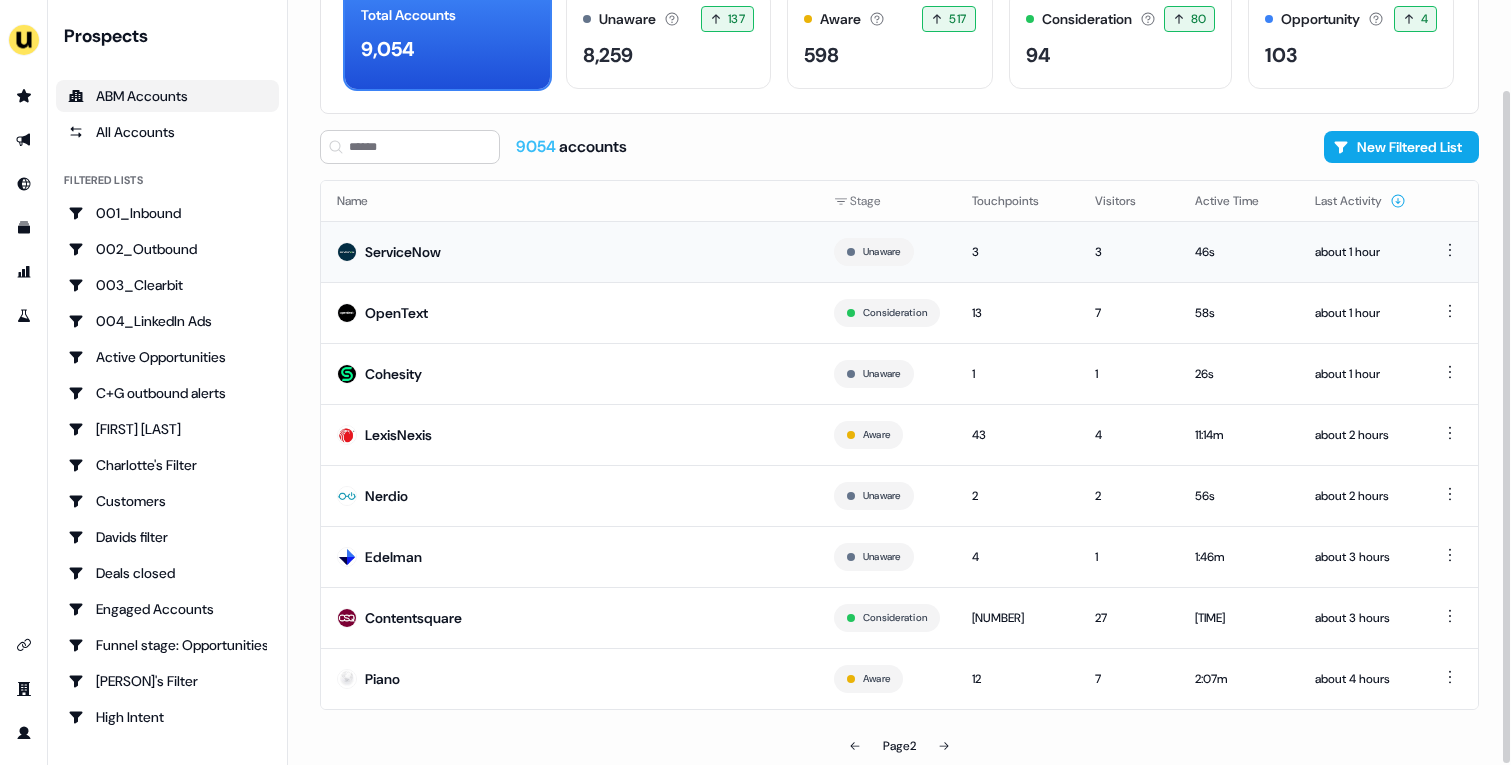 click on "ServiceNow" at bounding box center (569, 251) 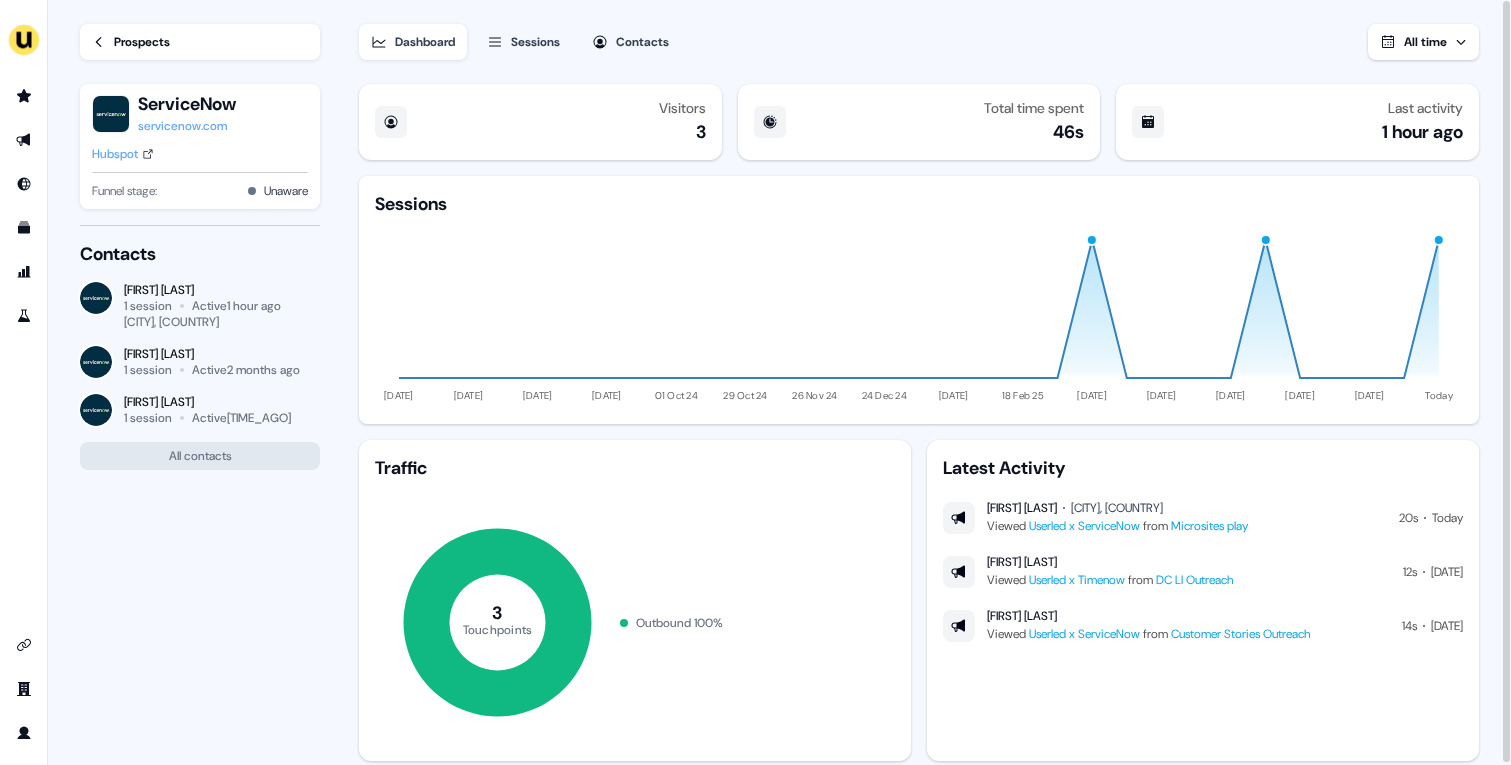 click 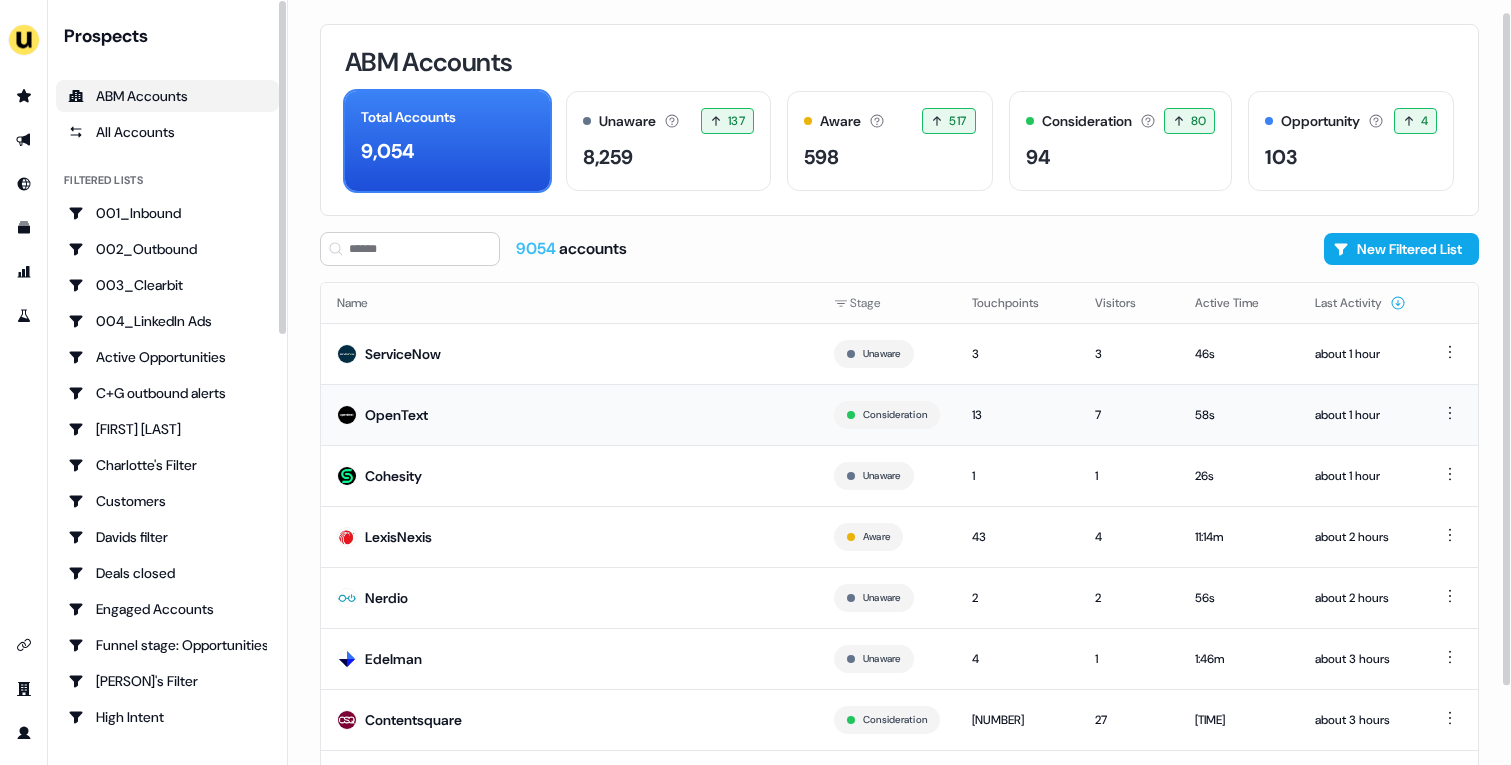 scroll, scrollTop: 68, scrollLeft: 0, axis: vertical 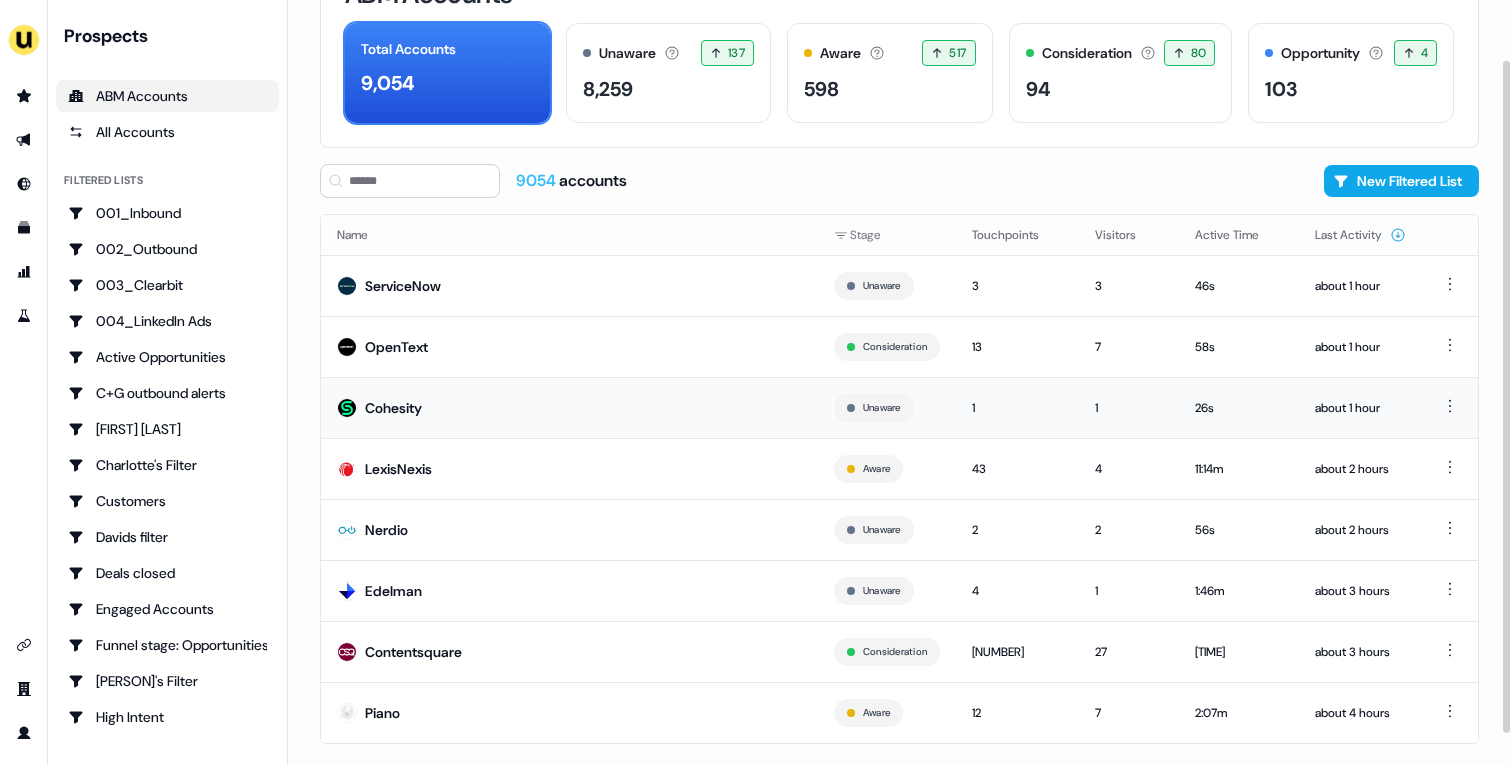 click on "Cohesity" at bounding box center (569, 407) 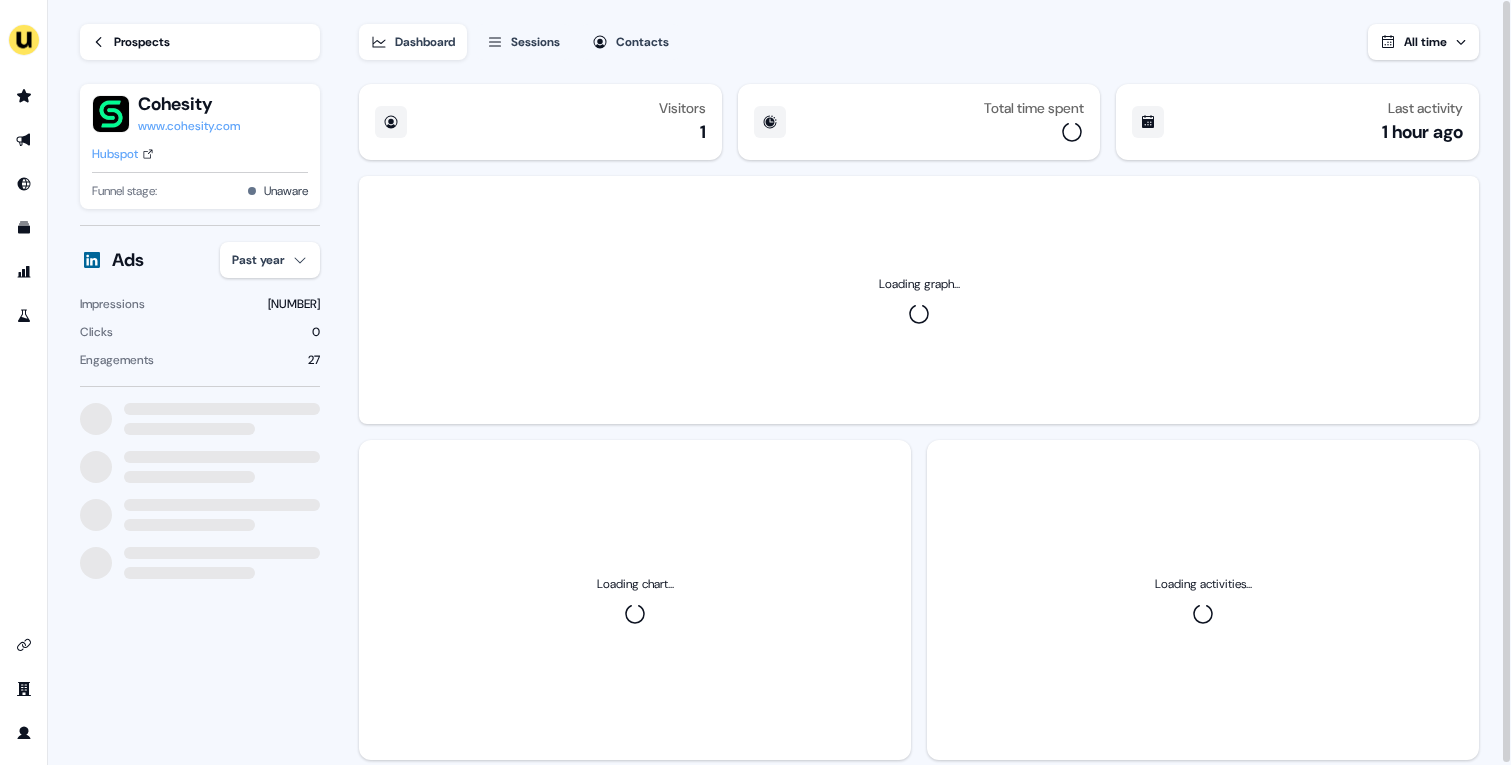 click on "For the best experience switch devices to a bigger screen. Go to Userled.io Loading... Prospects Cohesity www.cohesity.com Hubspot Funnel stage: Unaware Ads Past year Impressions [NUMBER] Clicks [NUMBER] Engagements [NUMBER] Dashboard Sessions Contacts All time Visitors [NUMBER] Total time spent Last activity [TIME_AGO] Loading graph... Loading chart... Loading activities... [DECIMAL]" at bounding box center (755, 382) 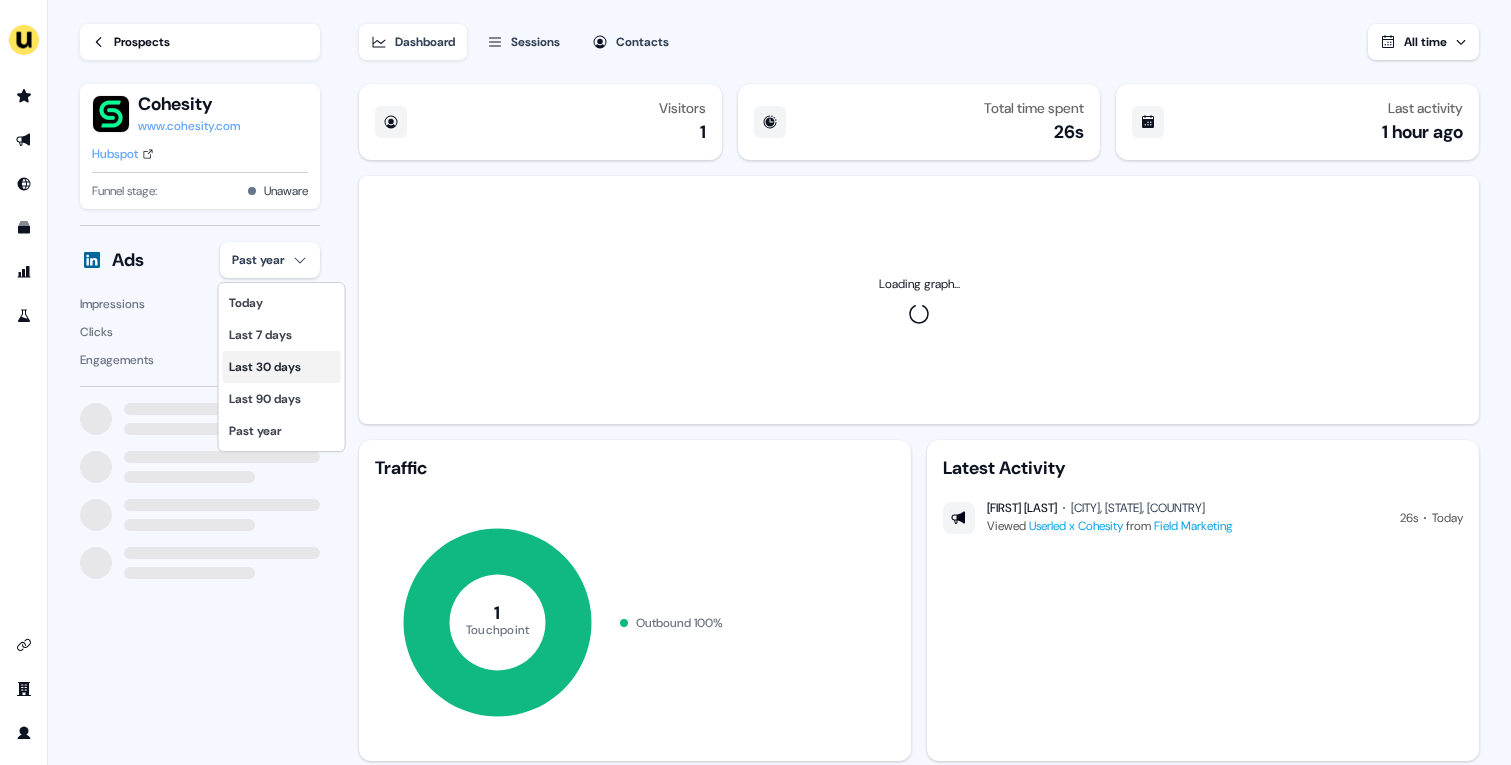 click on "Last 30 days" at bounding box center (282, 367) 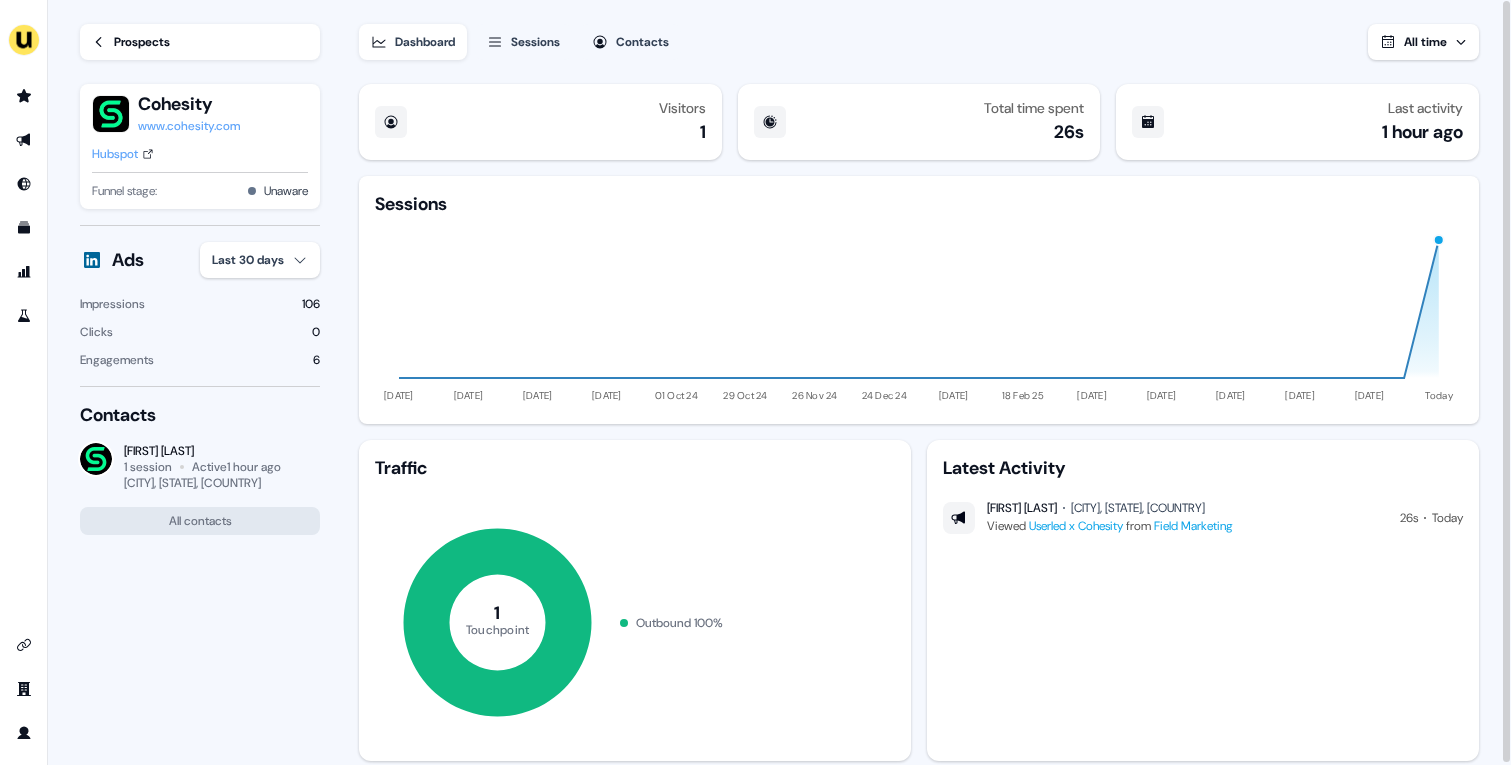 click on "Prospects" at bounding box center [142, 42] 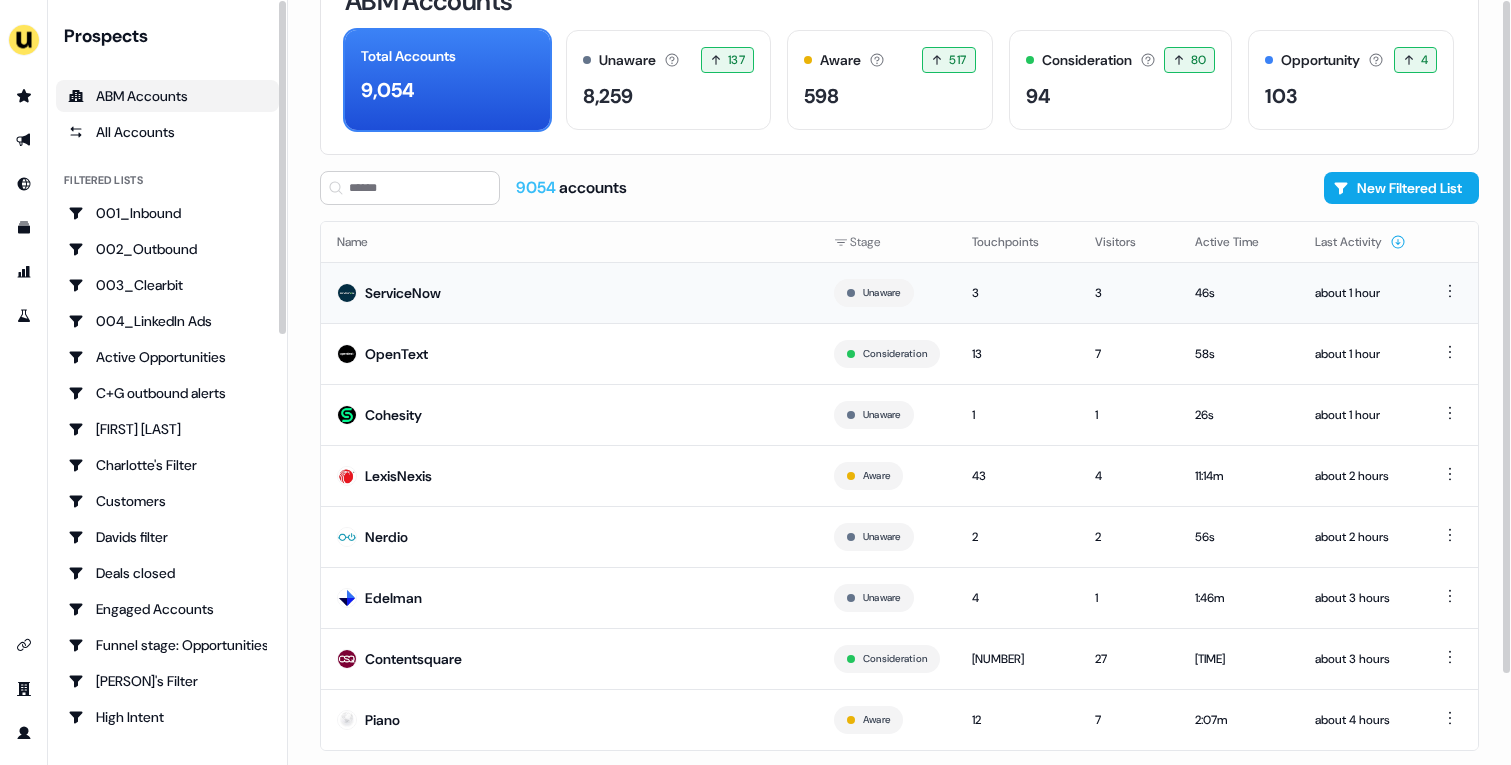 scroll, scrollTop: 102, scrollLeft: 0, axis: vertical 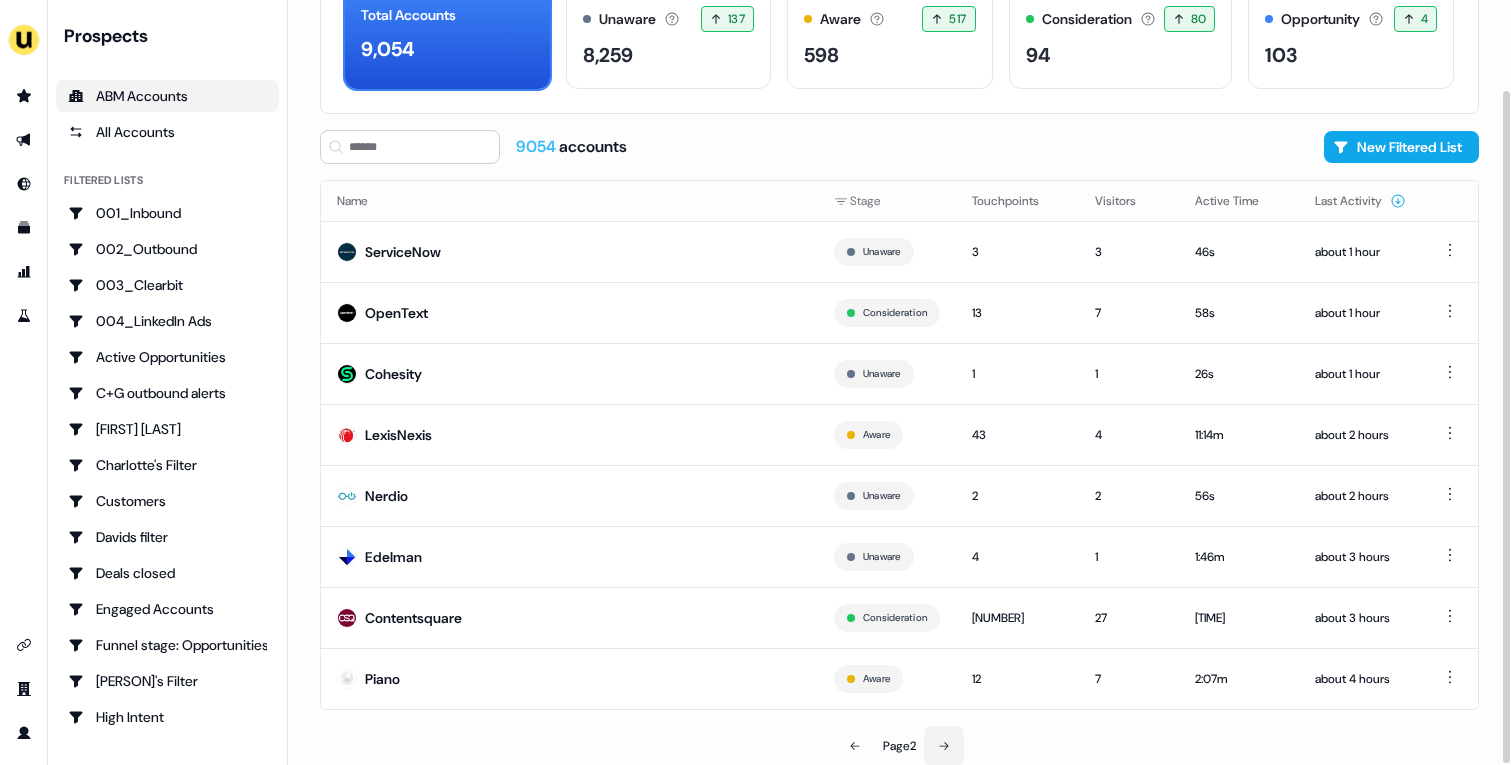 click at bounding box center [944, 746] 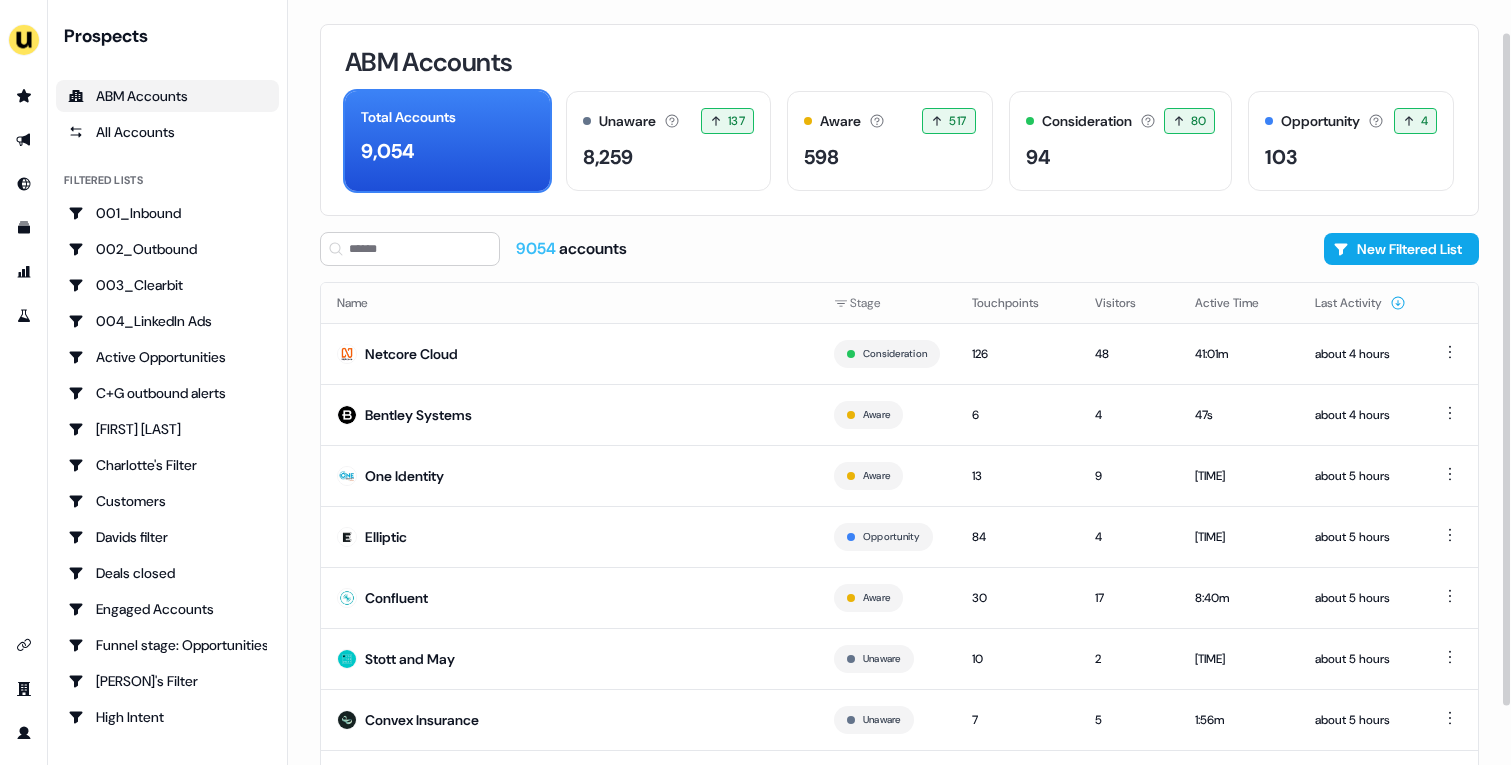 scroll, scrollTop: 102, scrollLeft: 0, axis: vertical 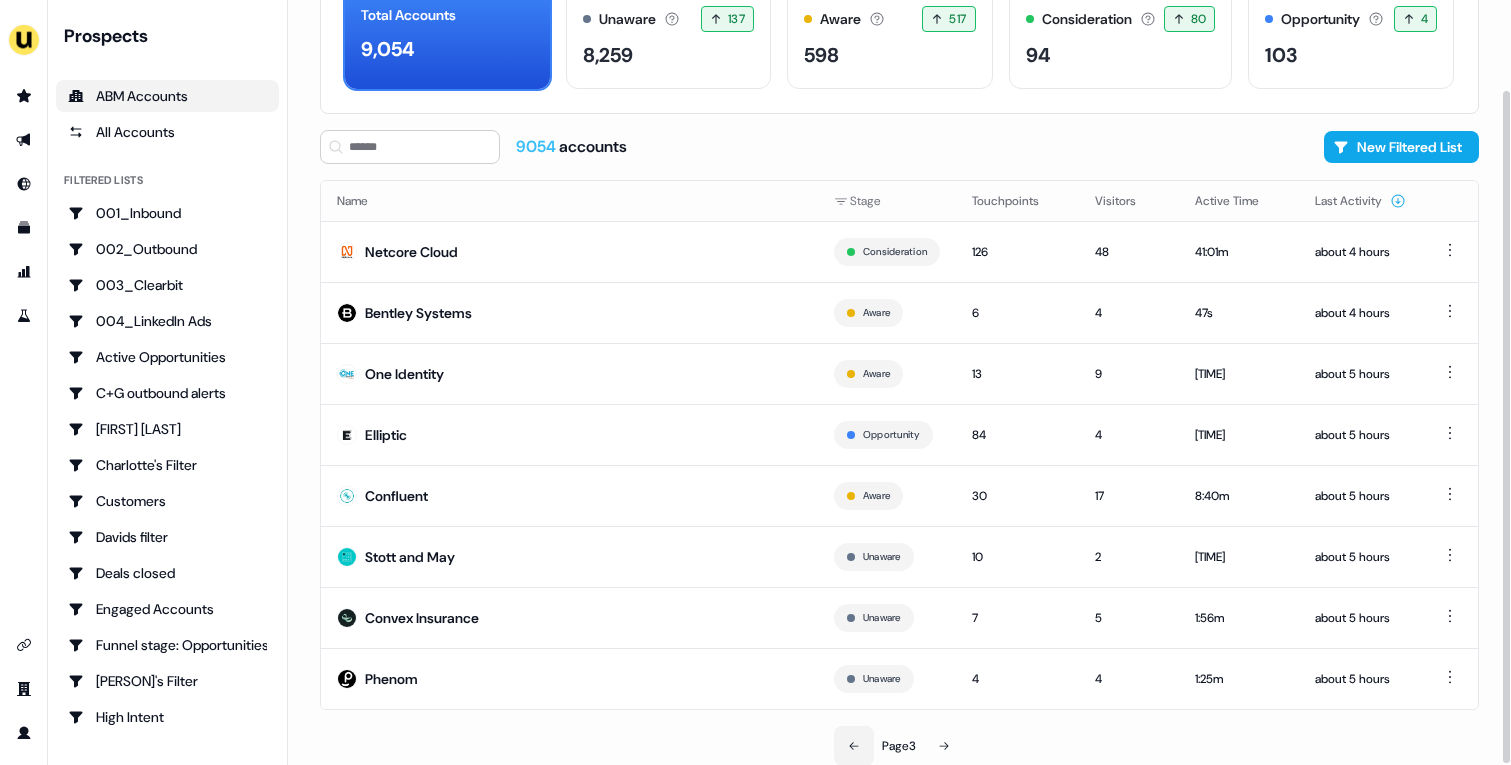 click 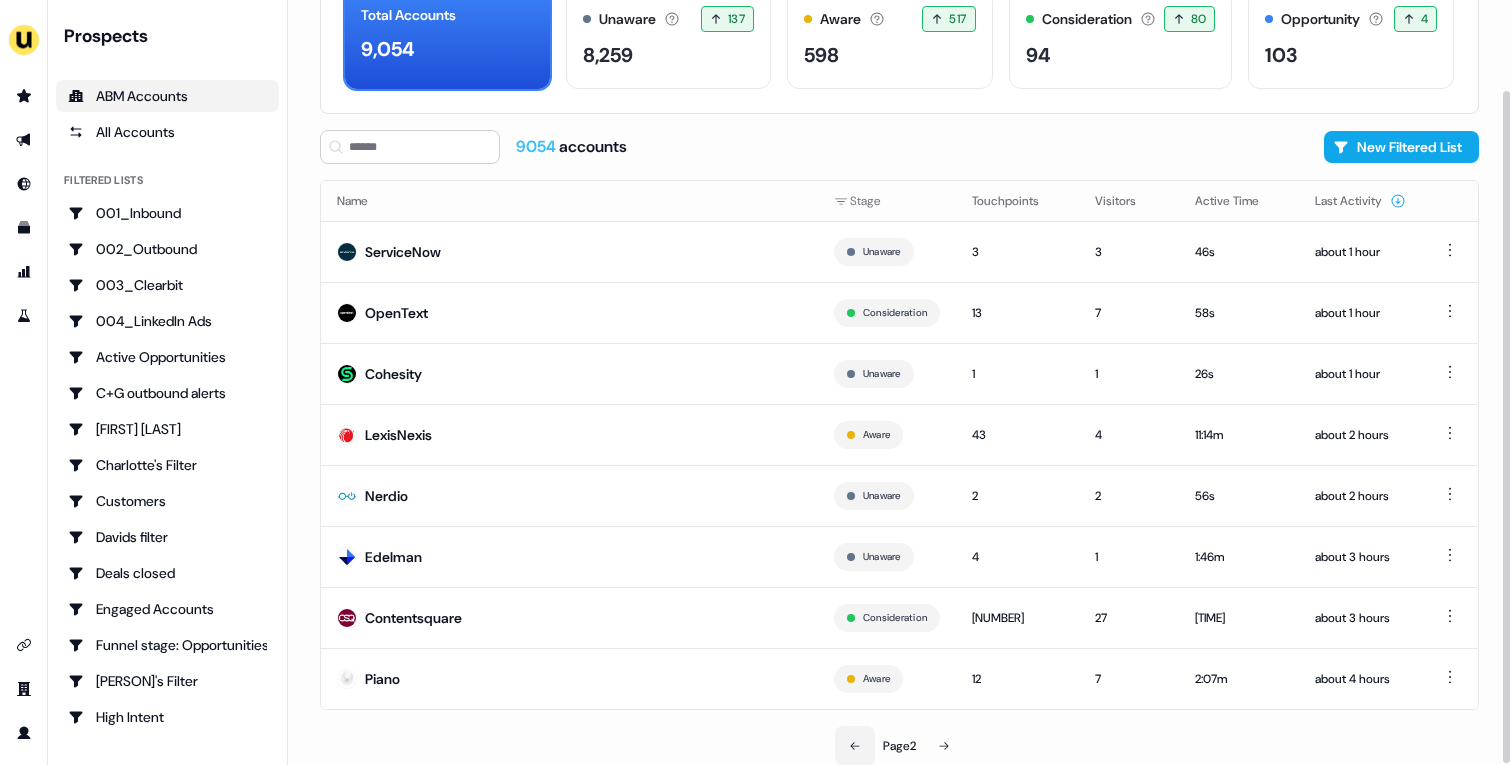 click 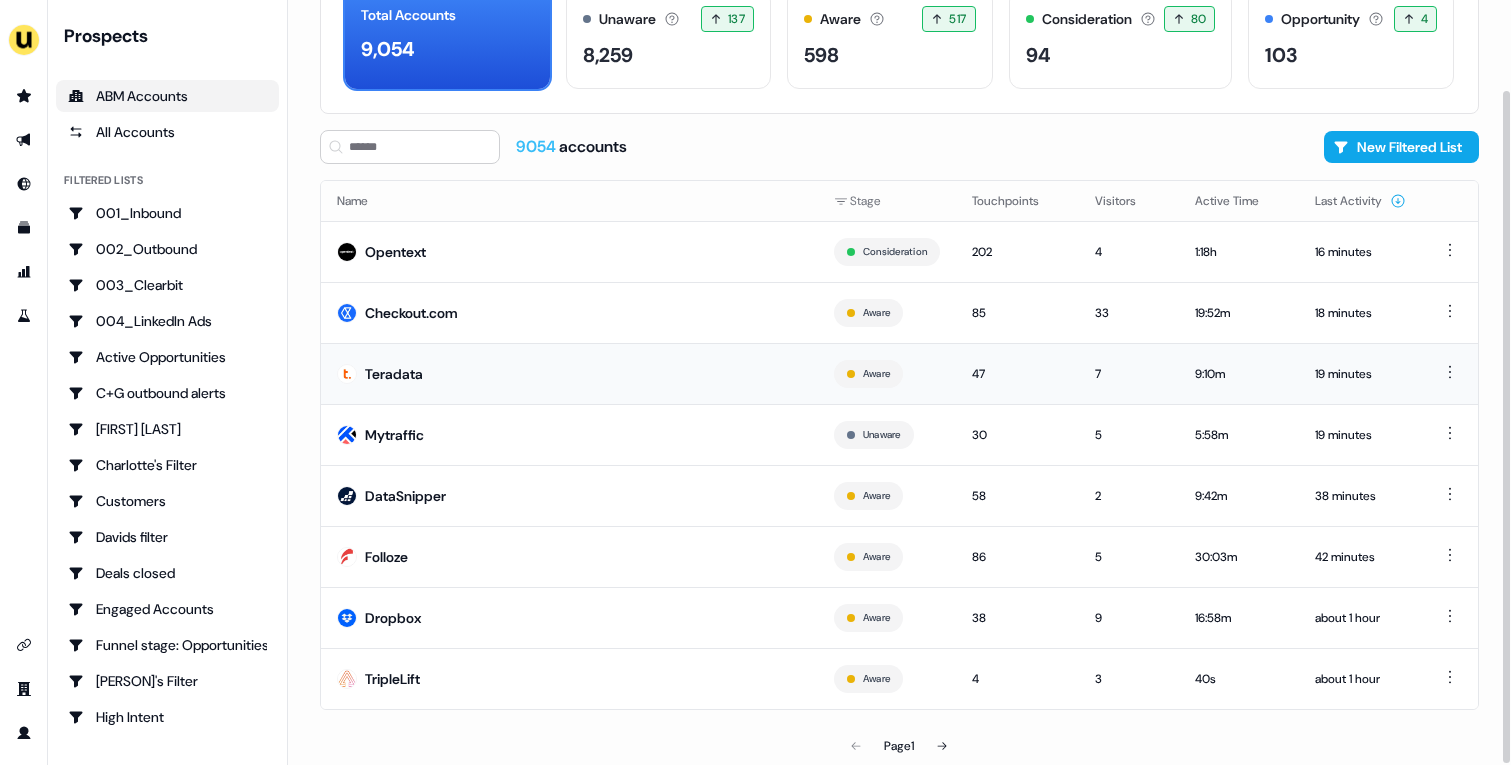 click on "Teradata" at bounding box center (569, 373) 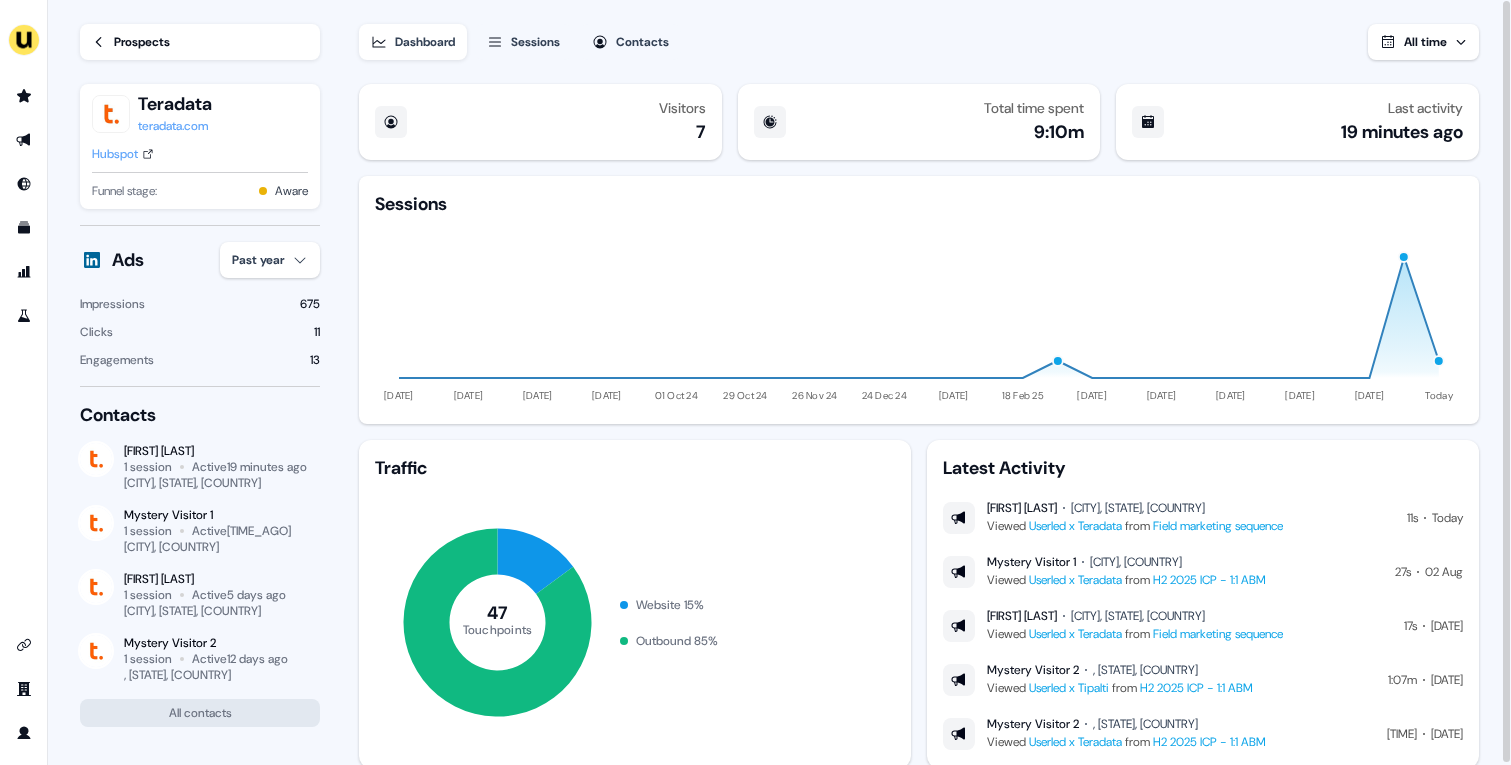 click on "Hubspot" at bounding box center [115, 154] 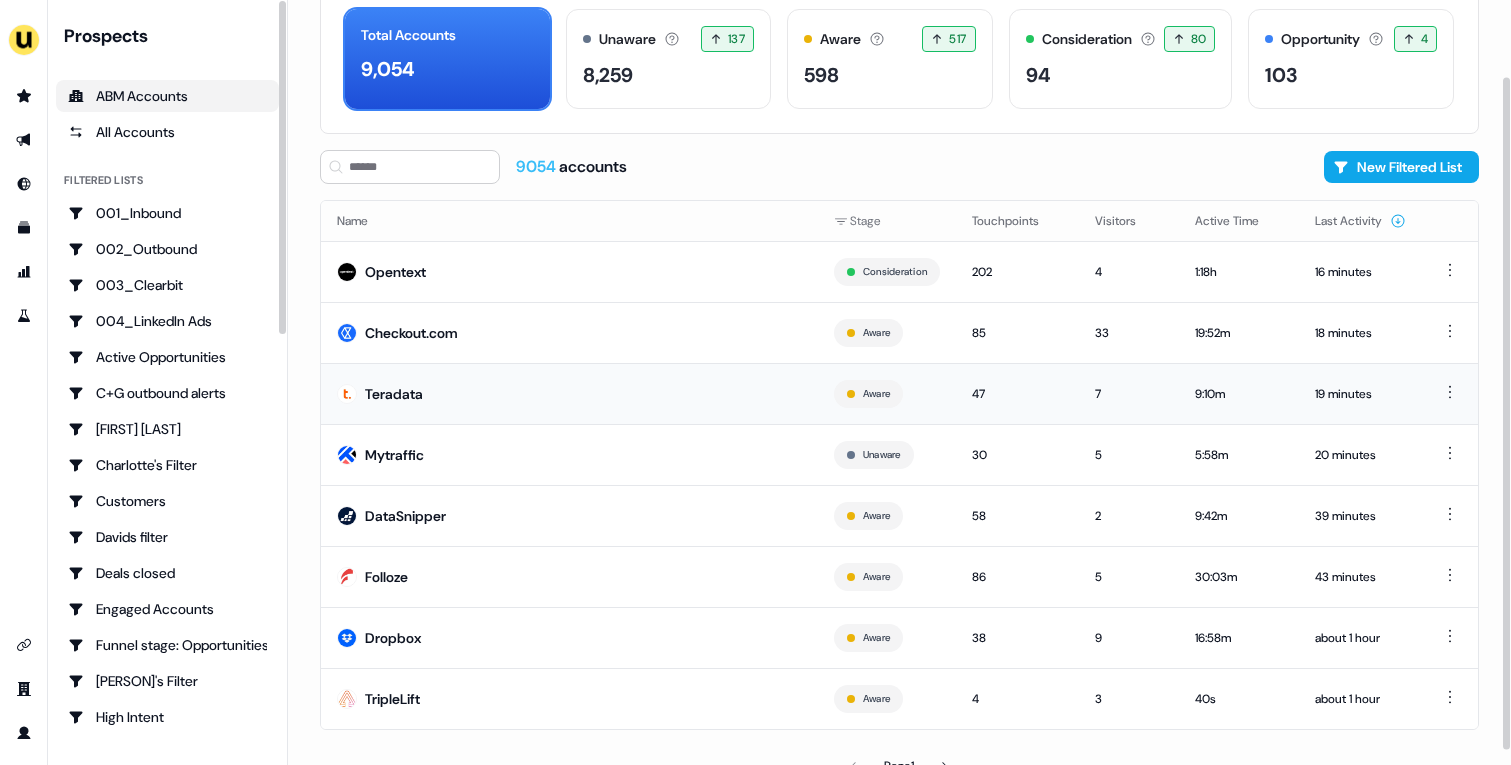 scroll, scrollTop: 102, scrollLeft: 0, axis: vertical 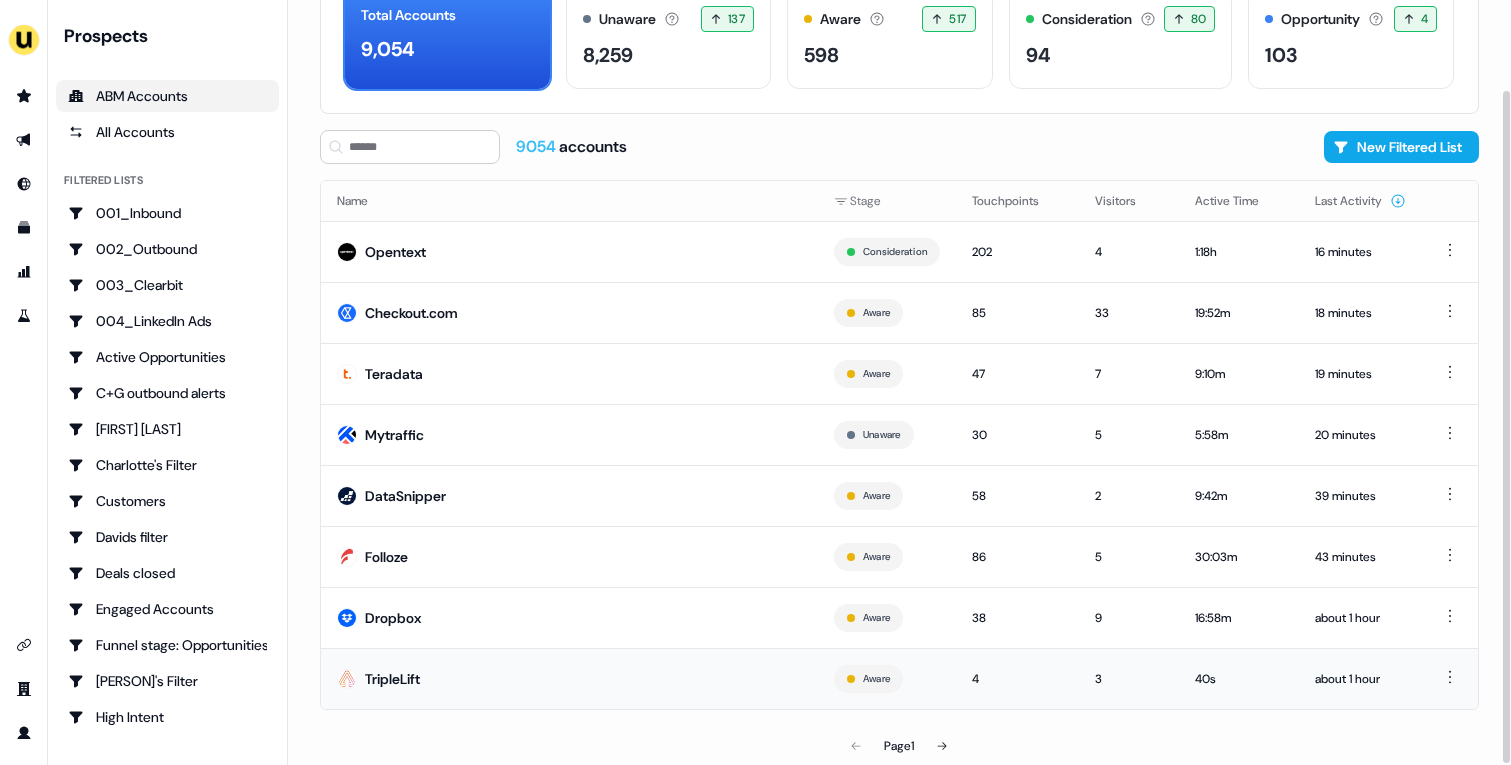 click on "TripleLift" at bounding box center [569, 678] 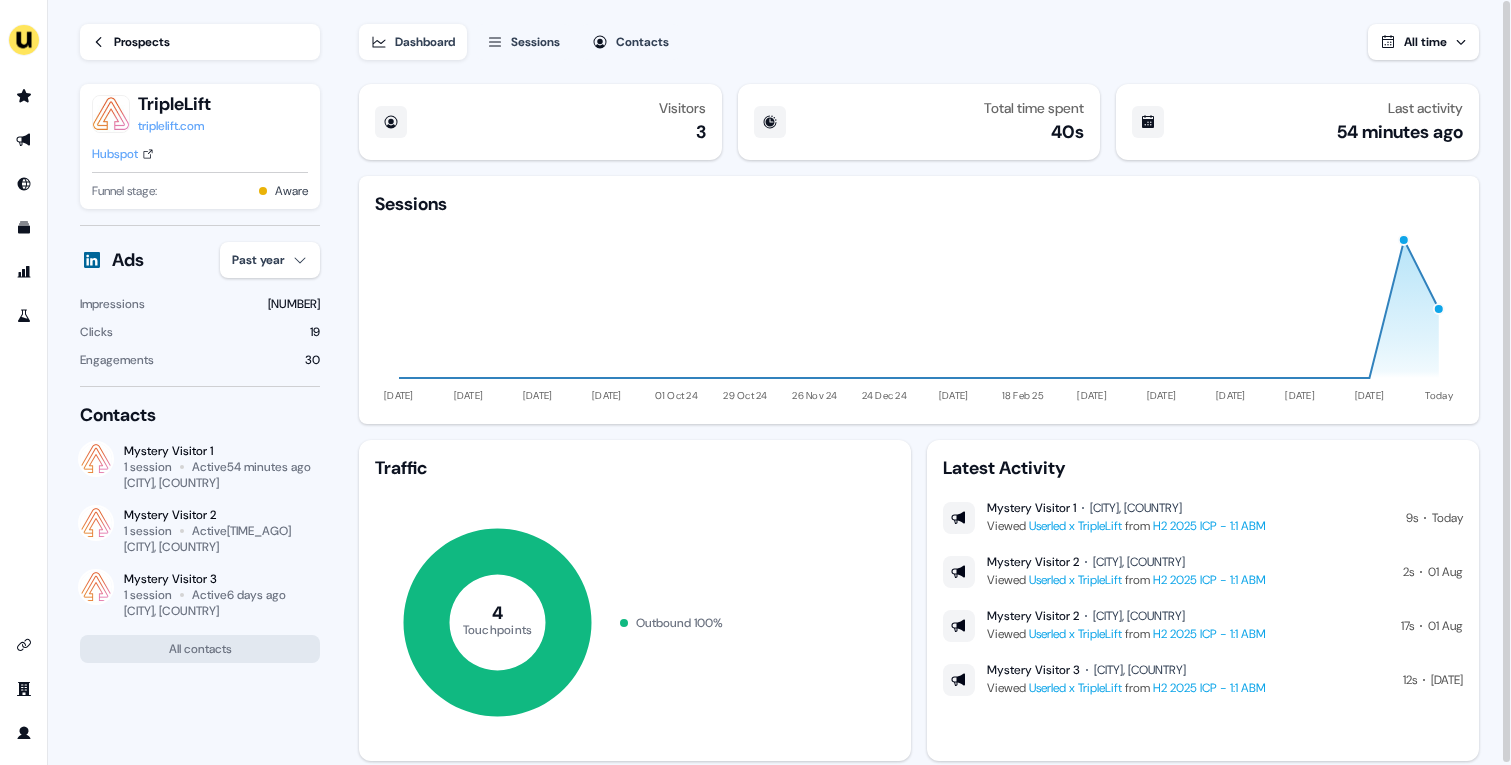 click on "Prospects" at bounding box center [142, 42] 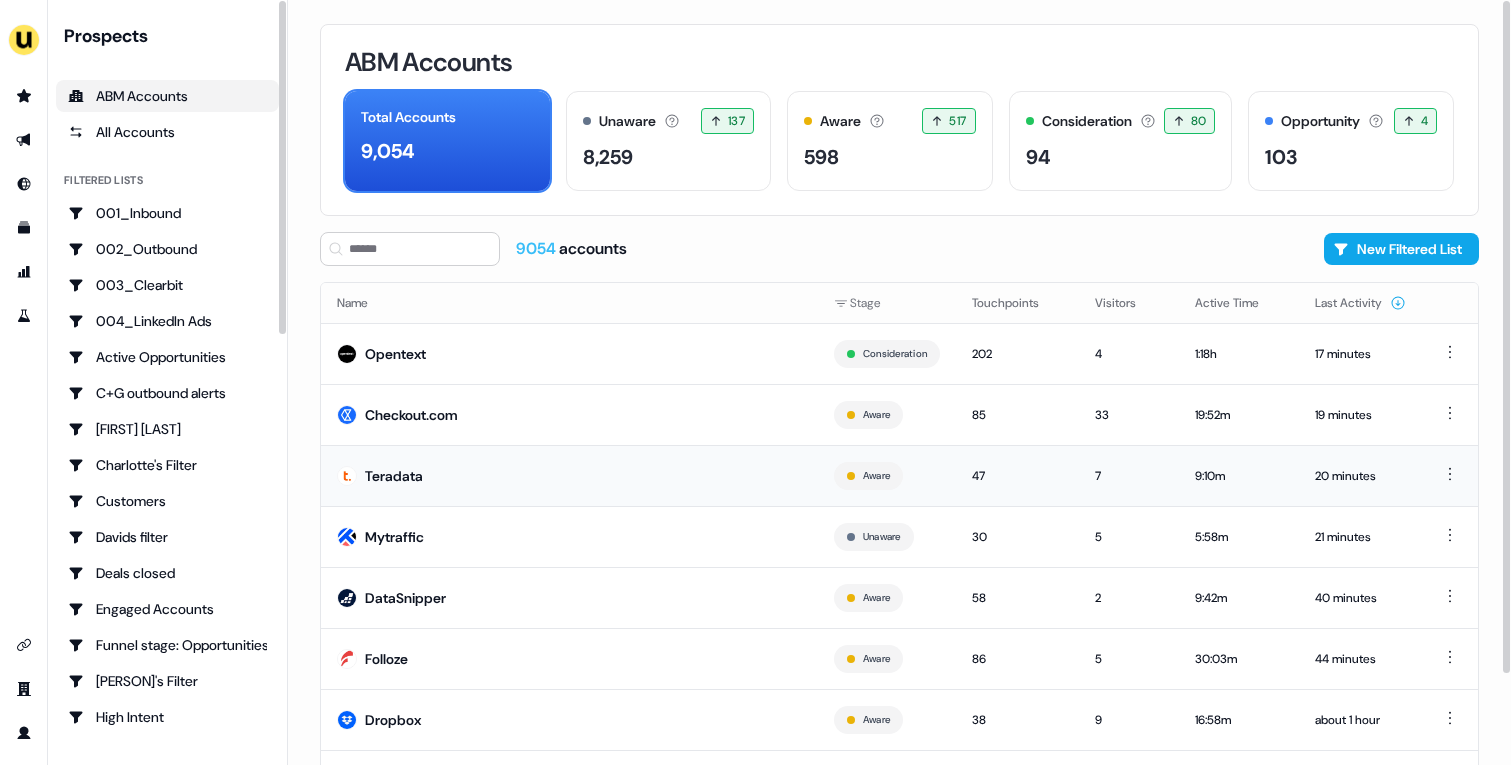click on "Teradata" at bounding box center [569, 475] 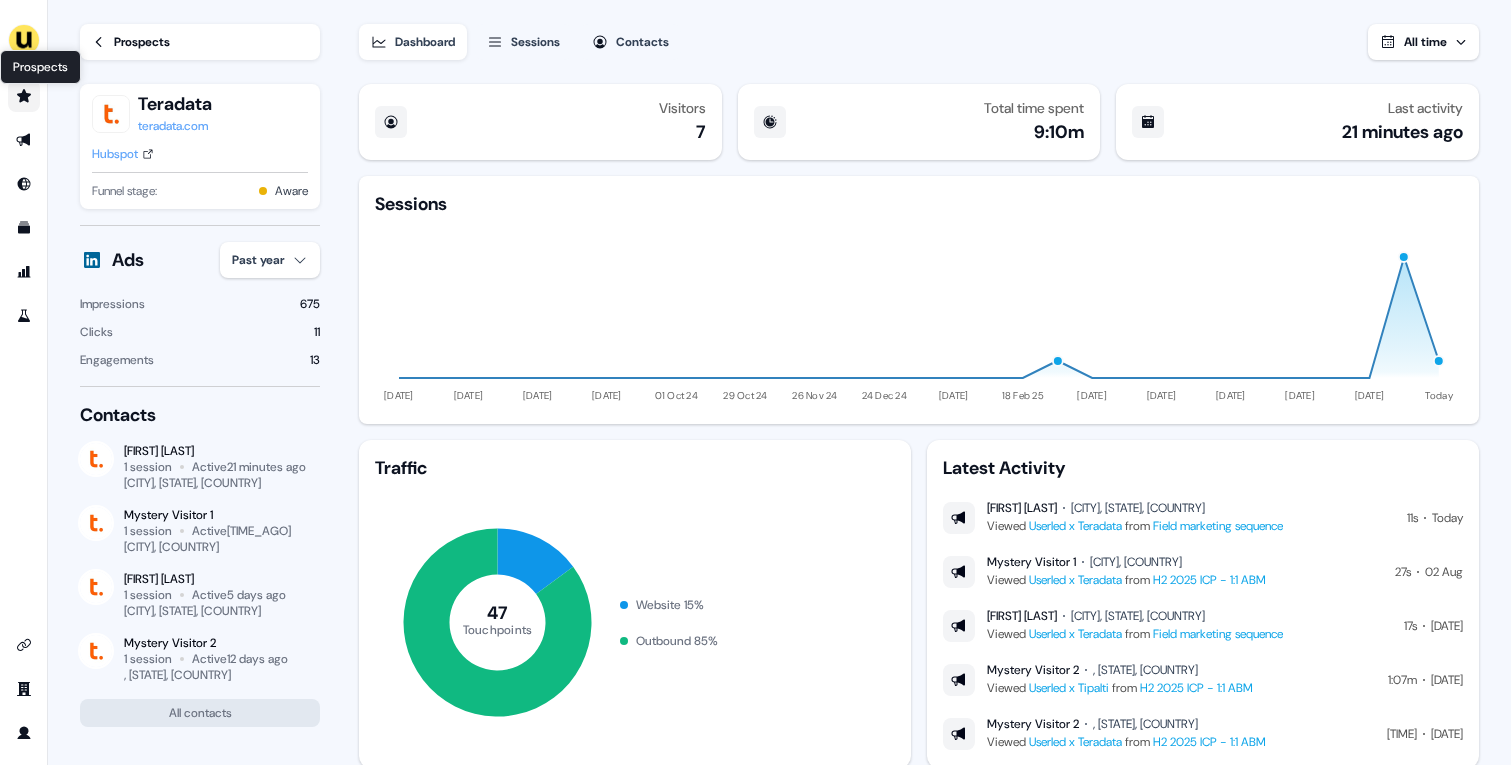 click 